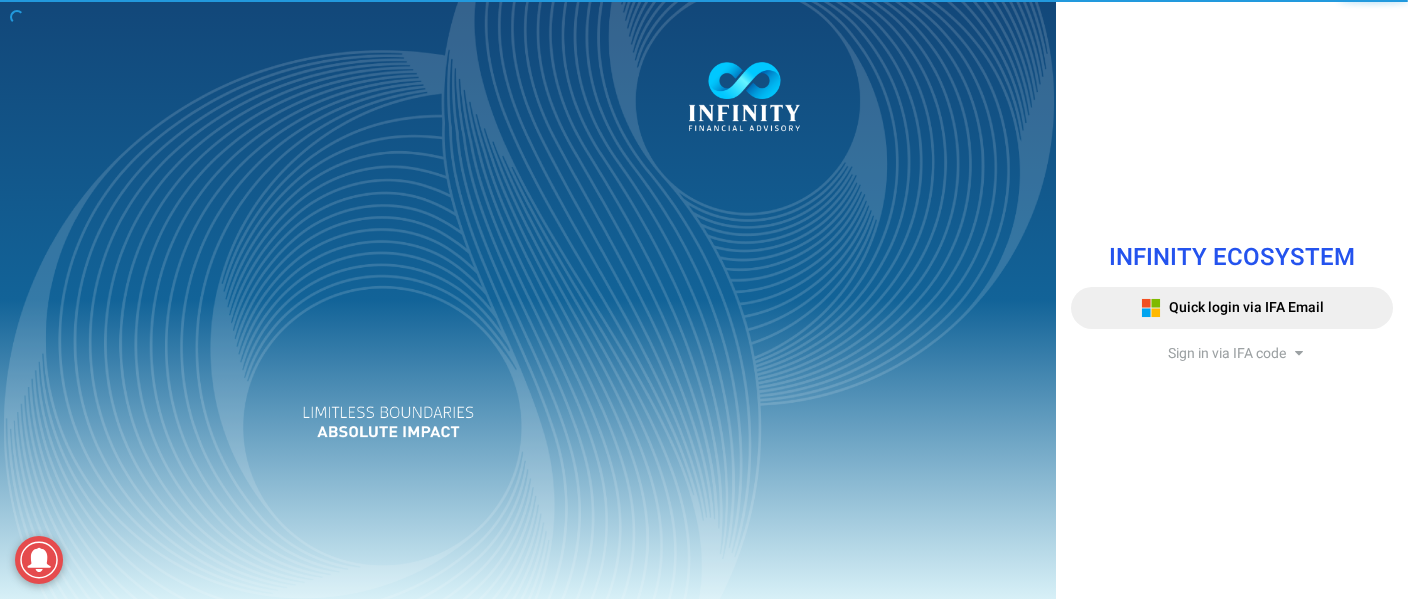 scroll, scrollTop: 0, scrollLeft: 0, axis: both 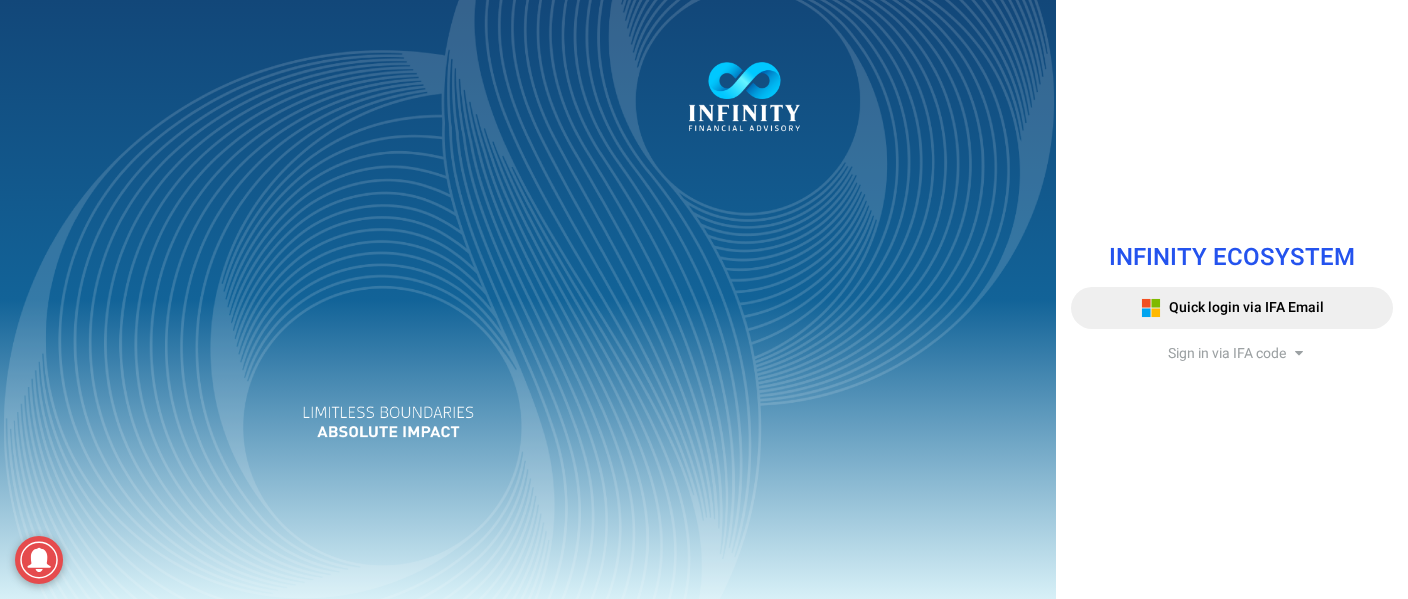 click on "Sign in via IFA code" at bounding box center (1227, 353) 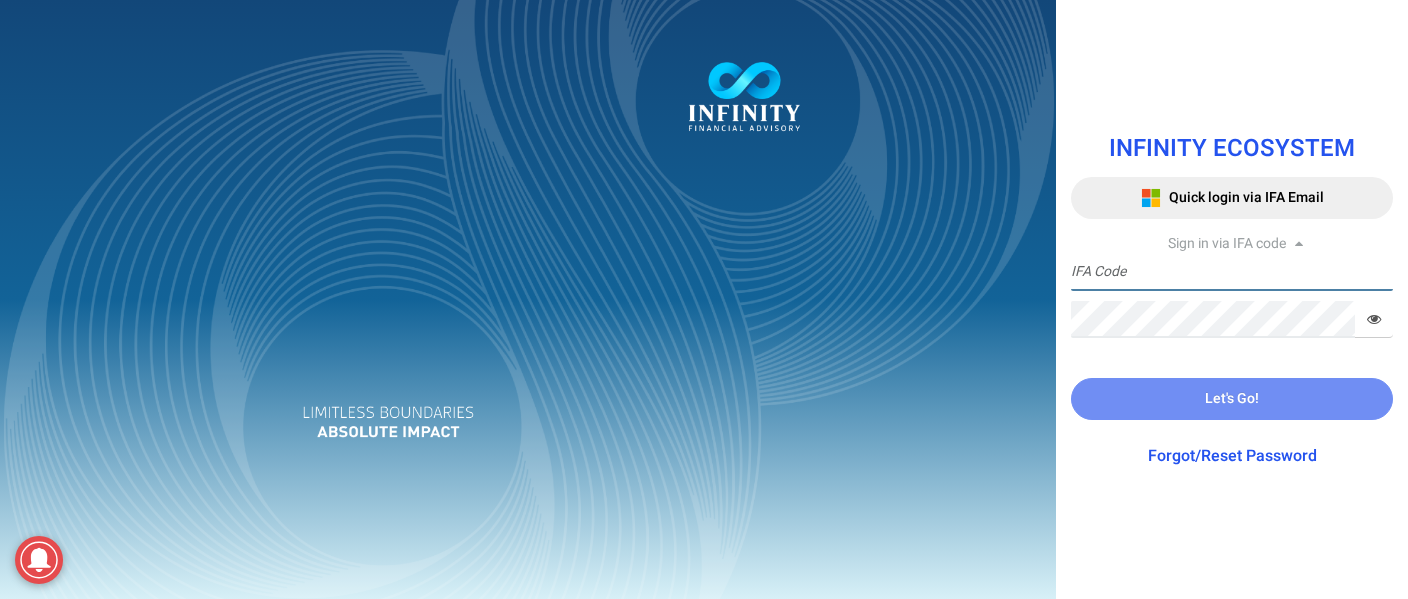 click at bounding box center (1232, 272) 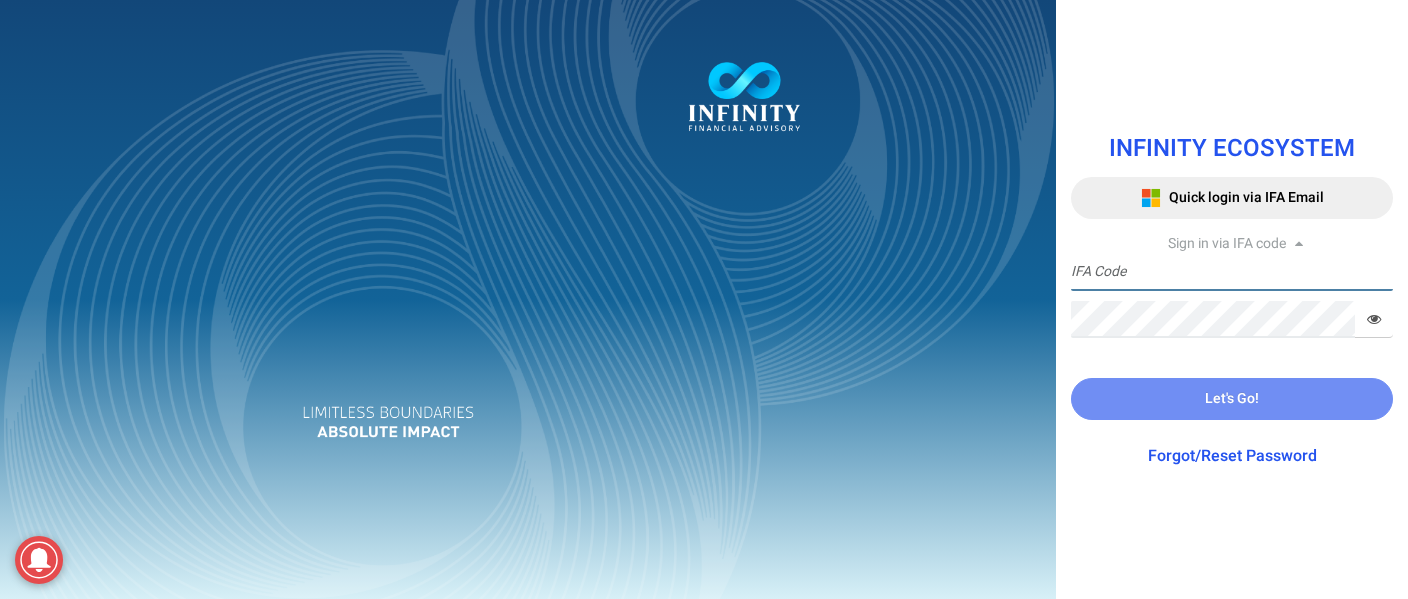 paste on "IFA0097" 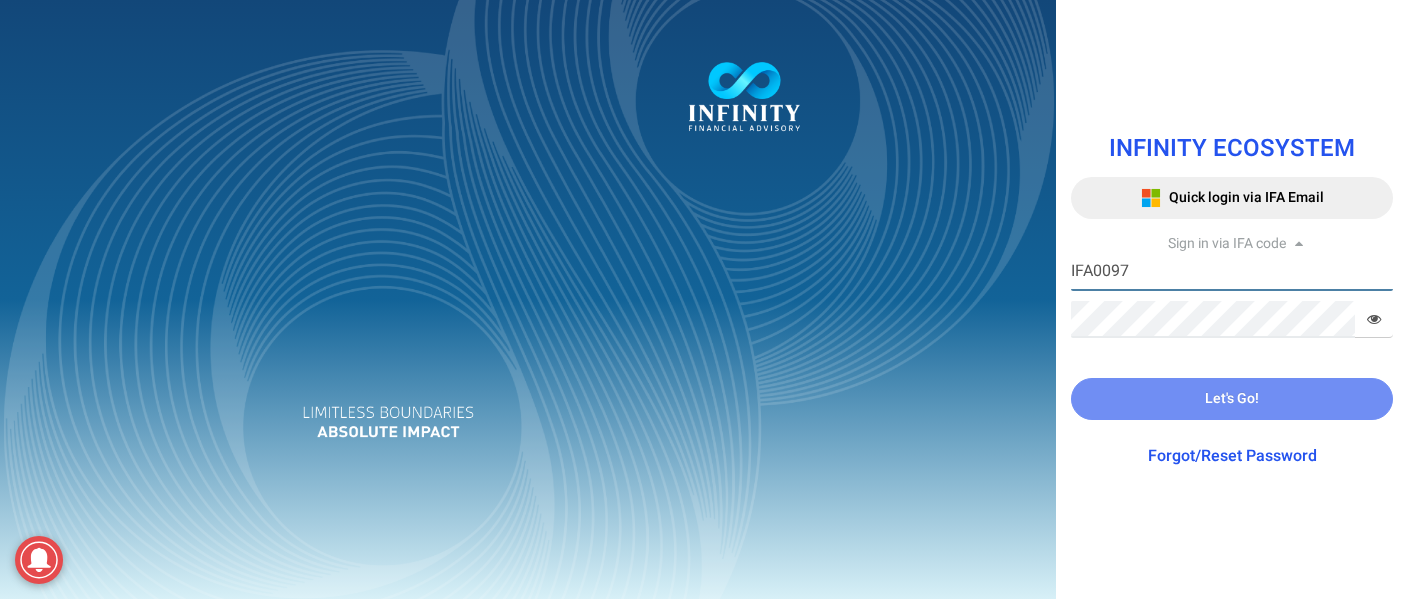 type on "IFA0097" 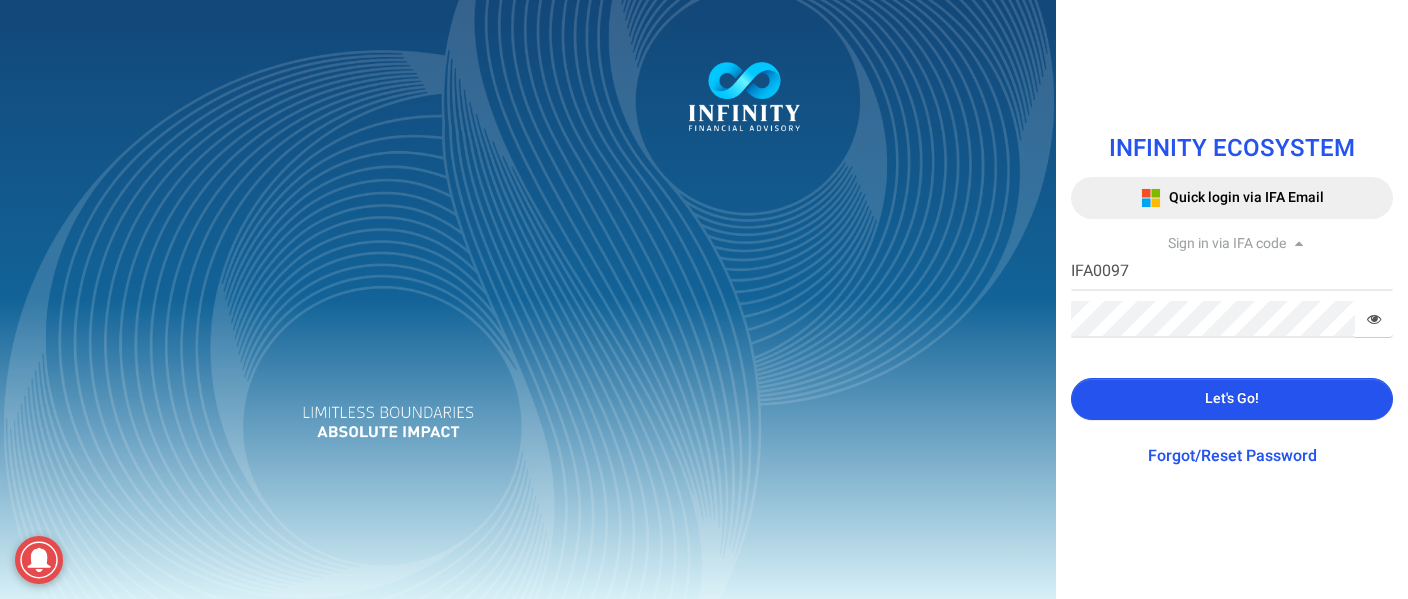 click on "Let's Go!" at bounding box center (1232, 399) 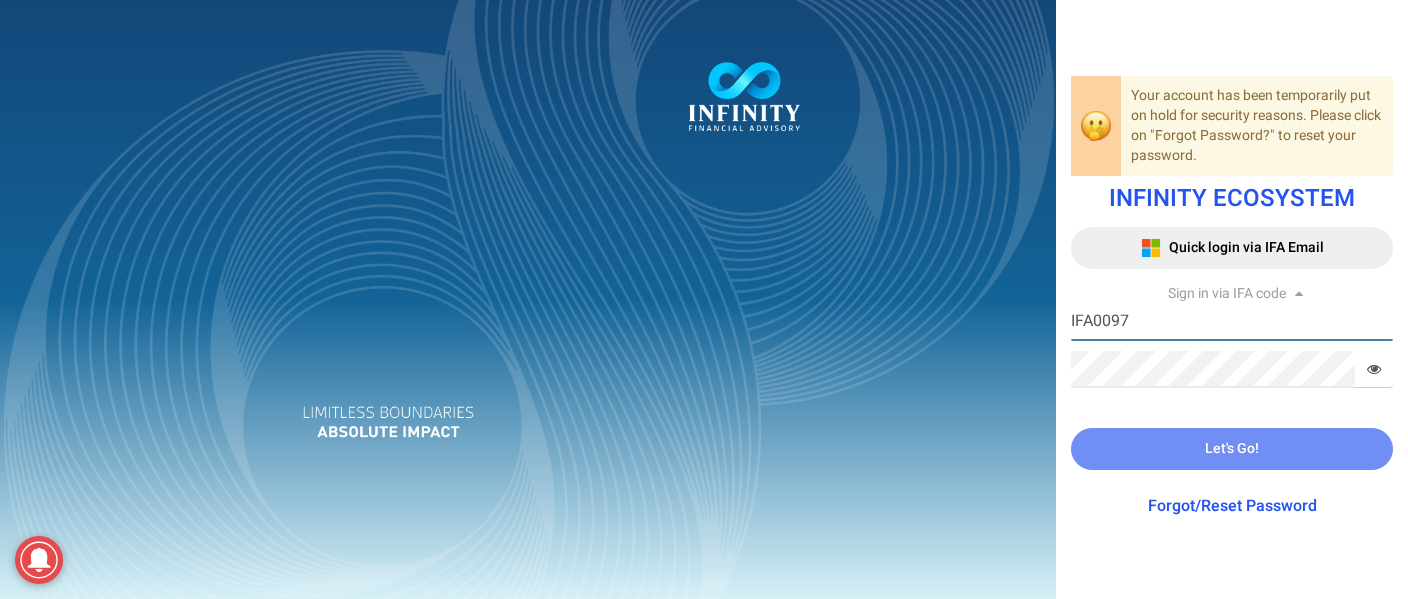 click on "IFA0097" at bounding box center (1232, 322) 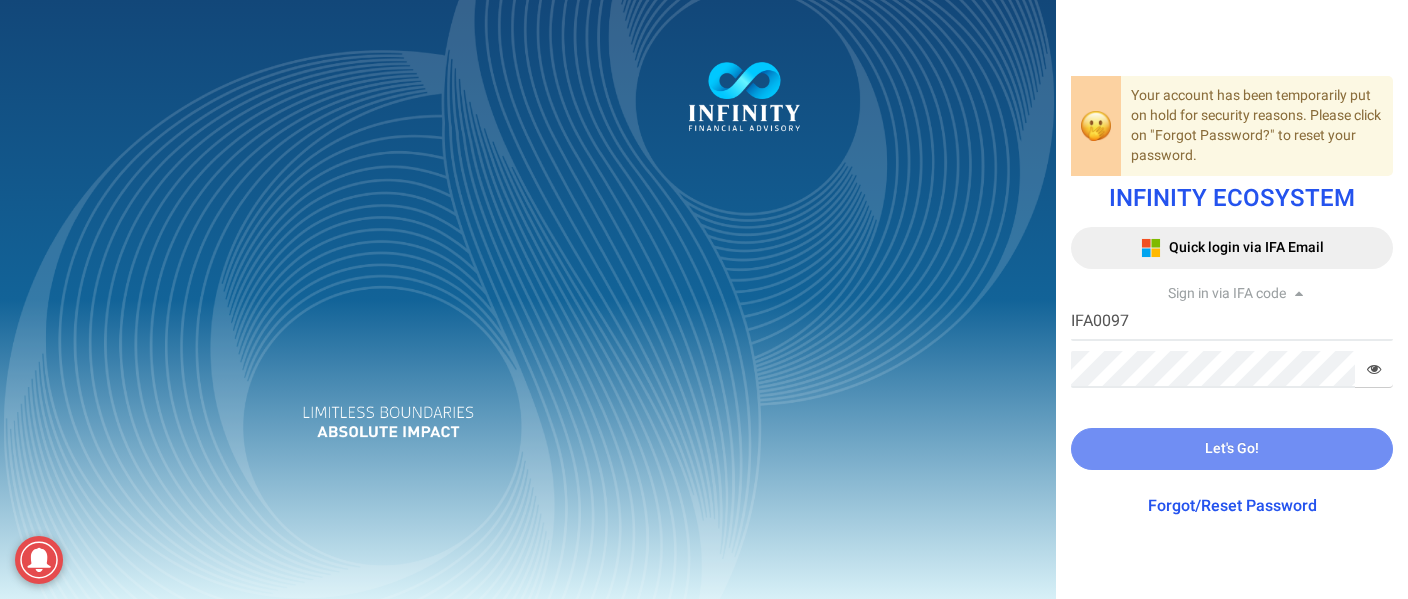 click on "Your account has been temporarily put on hold for security reasons. Please click on "Forgot Password?" to reset your password.
INFINITY ECOSYSTEM
Quick login via IFA Email
Sign in via IFA code
IFA0097
IFA Code Required
Password Required
Your connection is not secure. Please click  here  to login the system with secured connection.
Let's Go!
Forgot/Reset Password" at bounding box center [1232, 299] 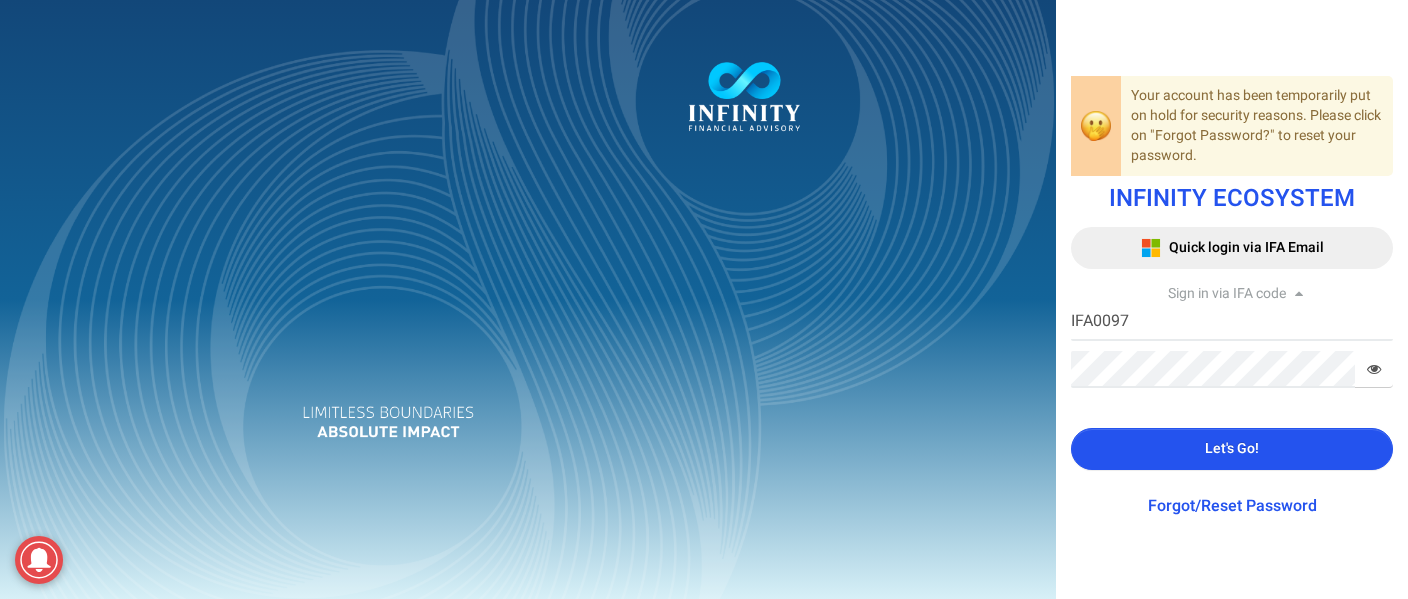 click at bounding box center [1374, 369] 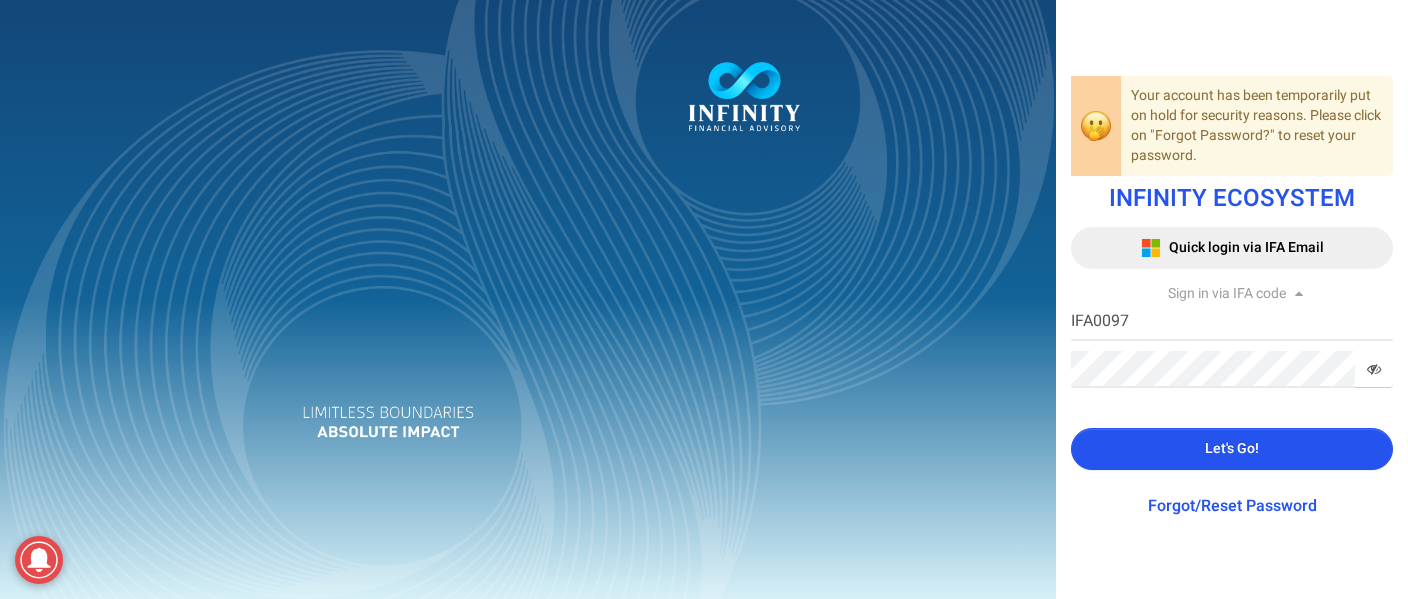 click on "Let's Go!" at bounding box center (1232, 448) 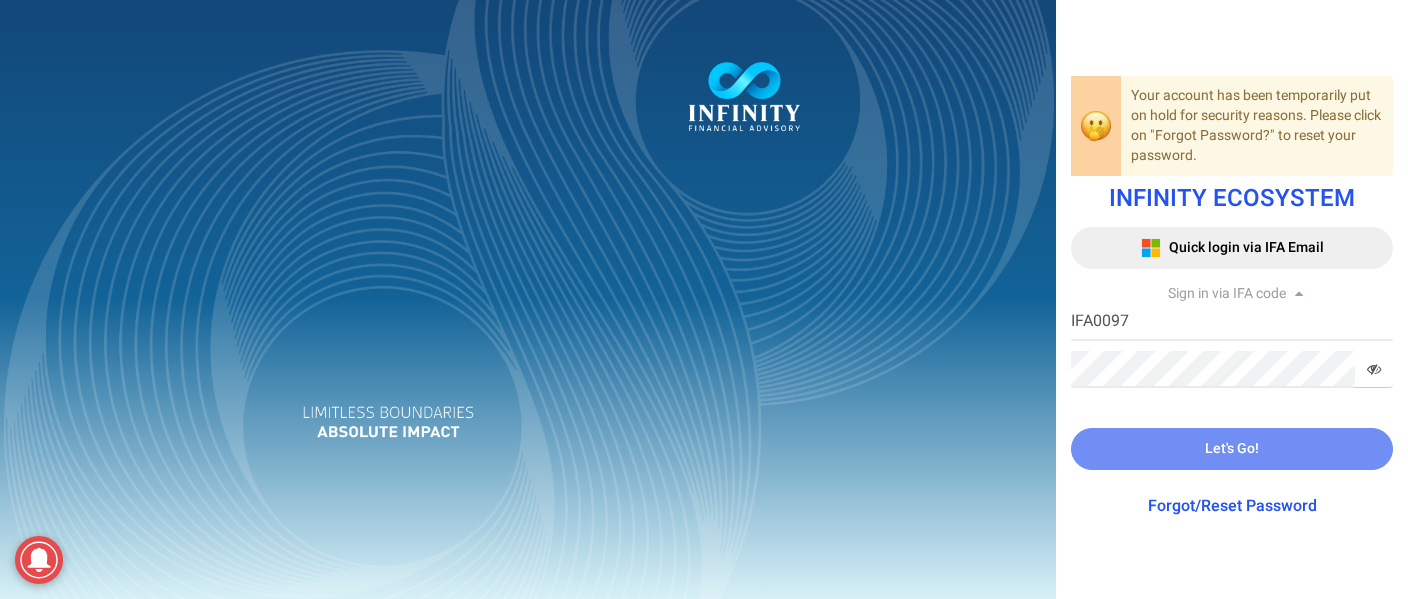 click at bounding box center [528, 299] 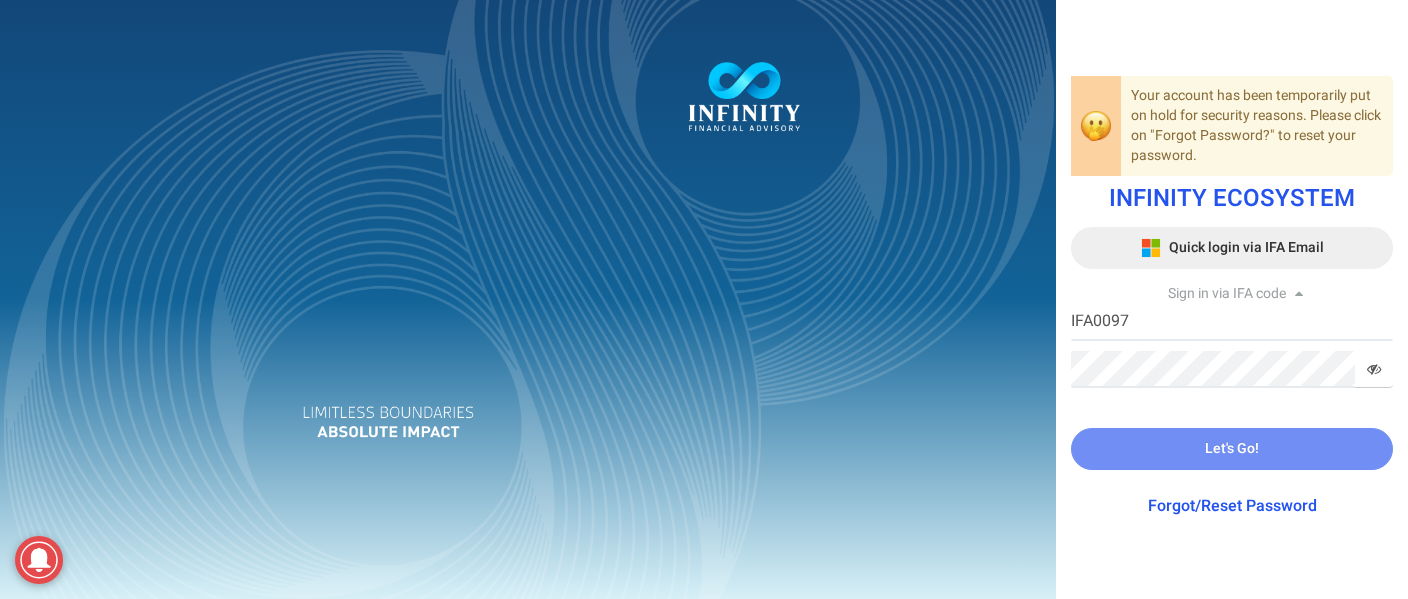 click on "Quick login via IFA Email" at bounding box center [1246, 247] 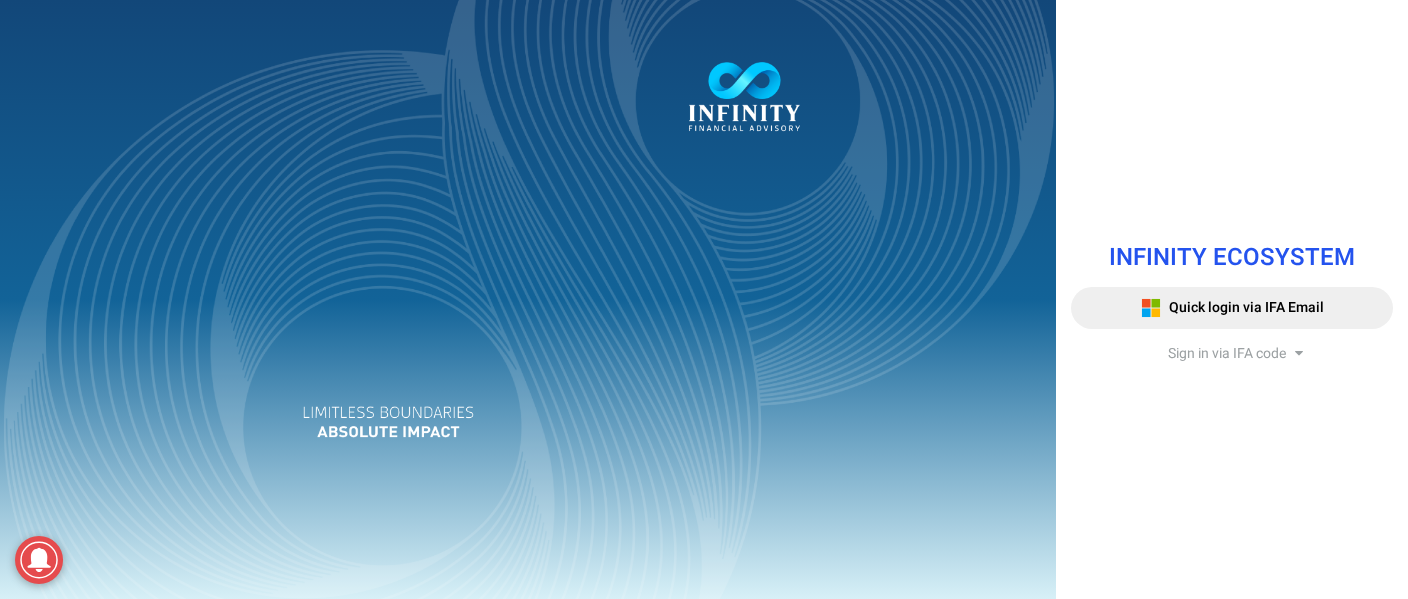 scroll, scrollTop: 0, scrollLeft: 0, axis: both 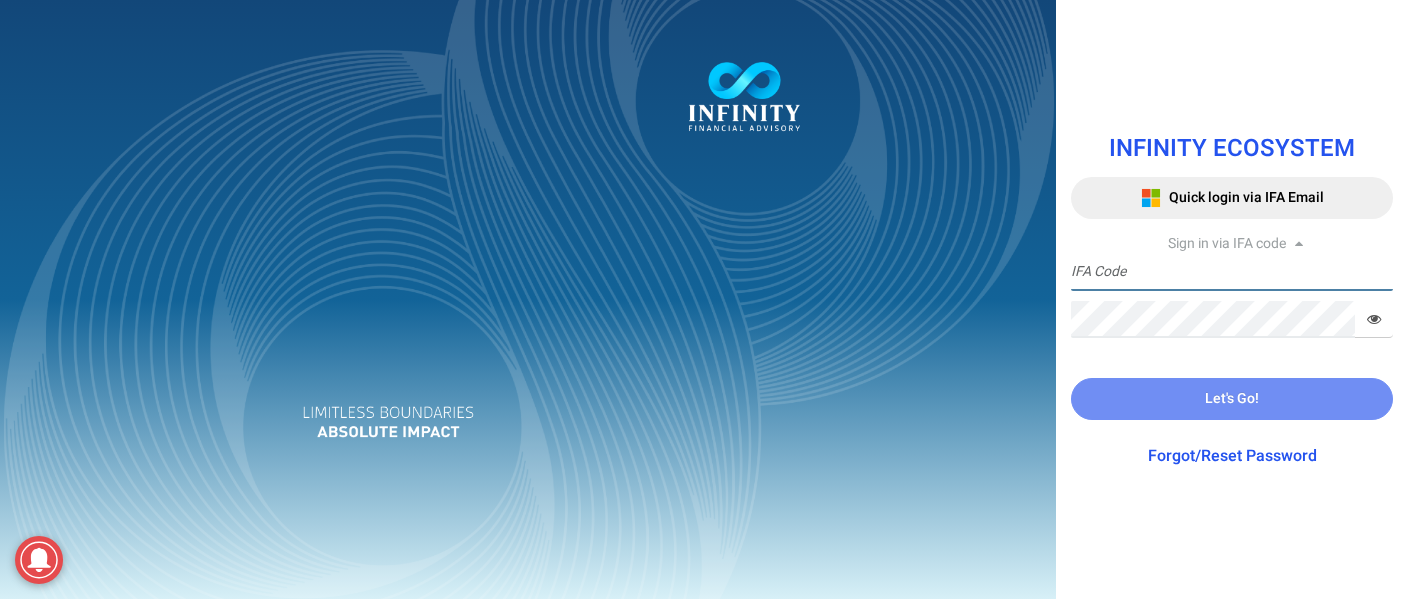click at bounding box center (1232, 272) 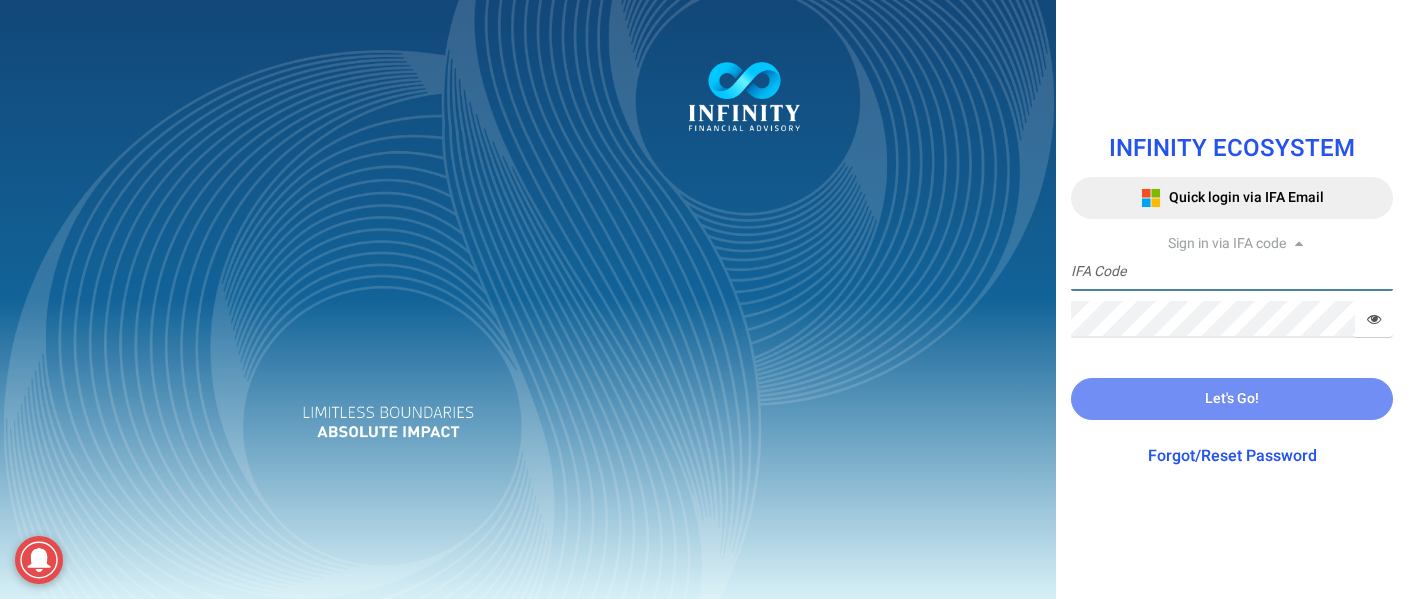 paste on "IFA0097" 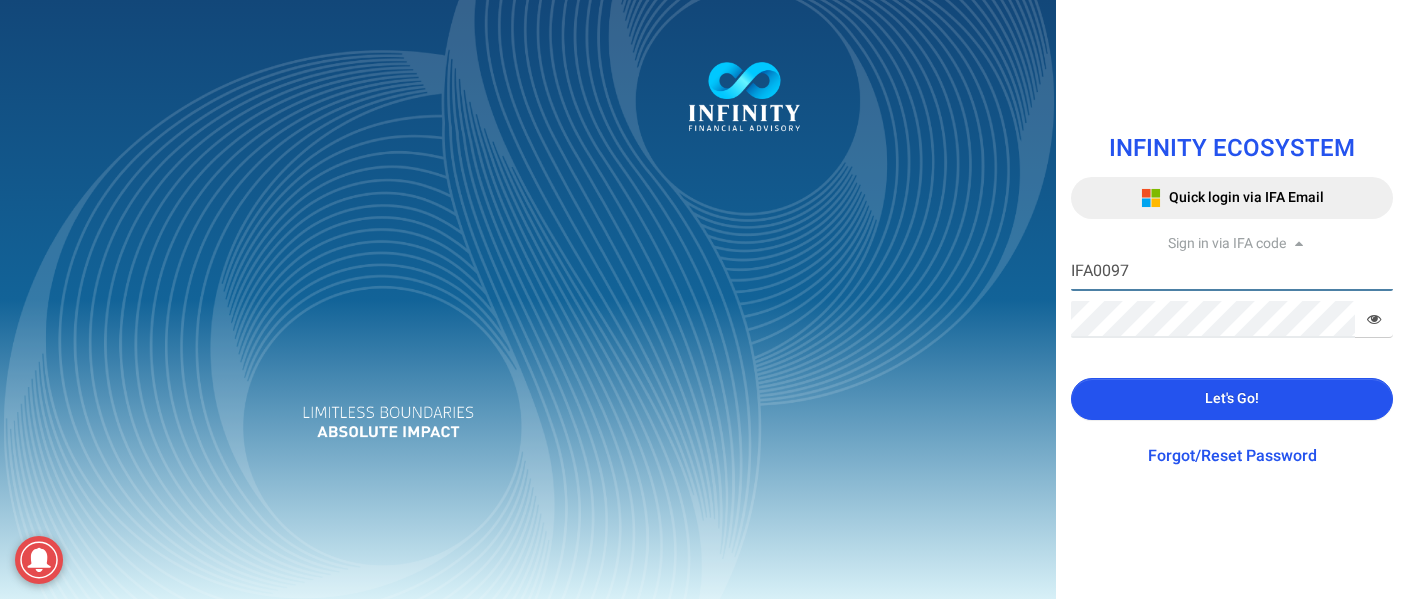 type on "IFA0097" 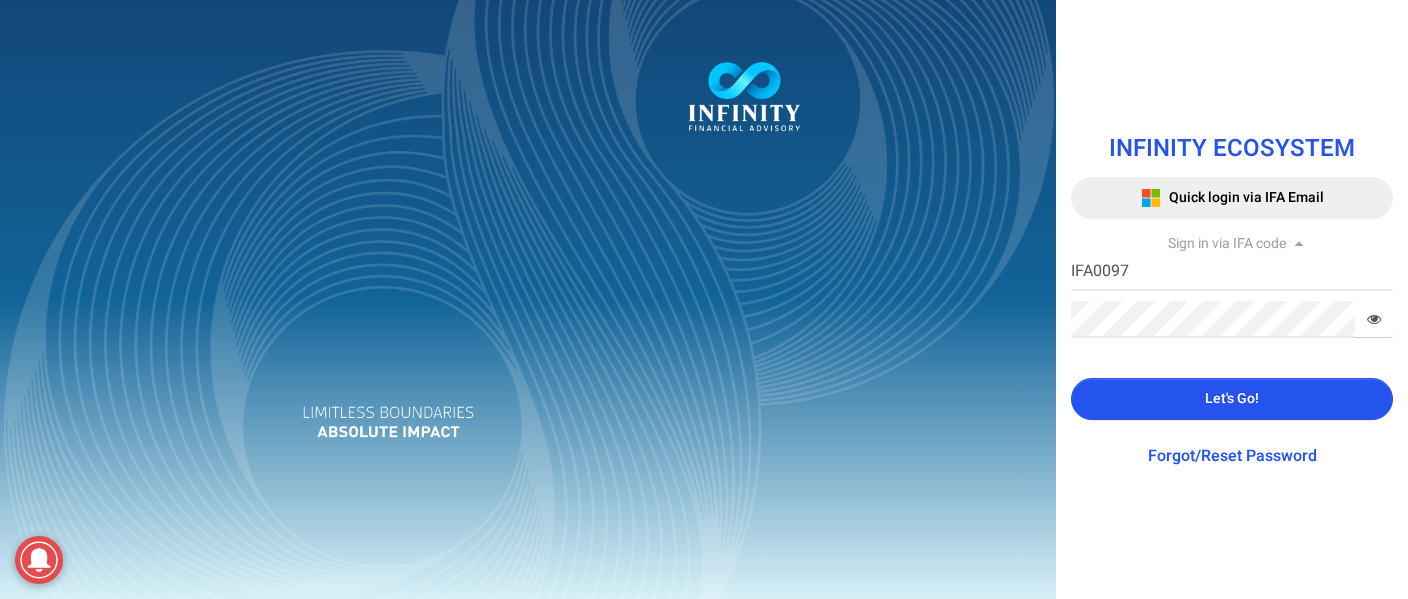 click on "INFINITY ECOSYSTEM
Quick login via IFA Email
Sign in via IFA code
IFA0097
IFA Code Required
Password Required
Your connection is not secure. Please click  here  to login the system with secured connection.
Let's Go!
Forgot/Reset Password
Infinity Financial Advisory. Copyright 2023. All rights reserved." at bounding box center [1232, 299] 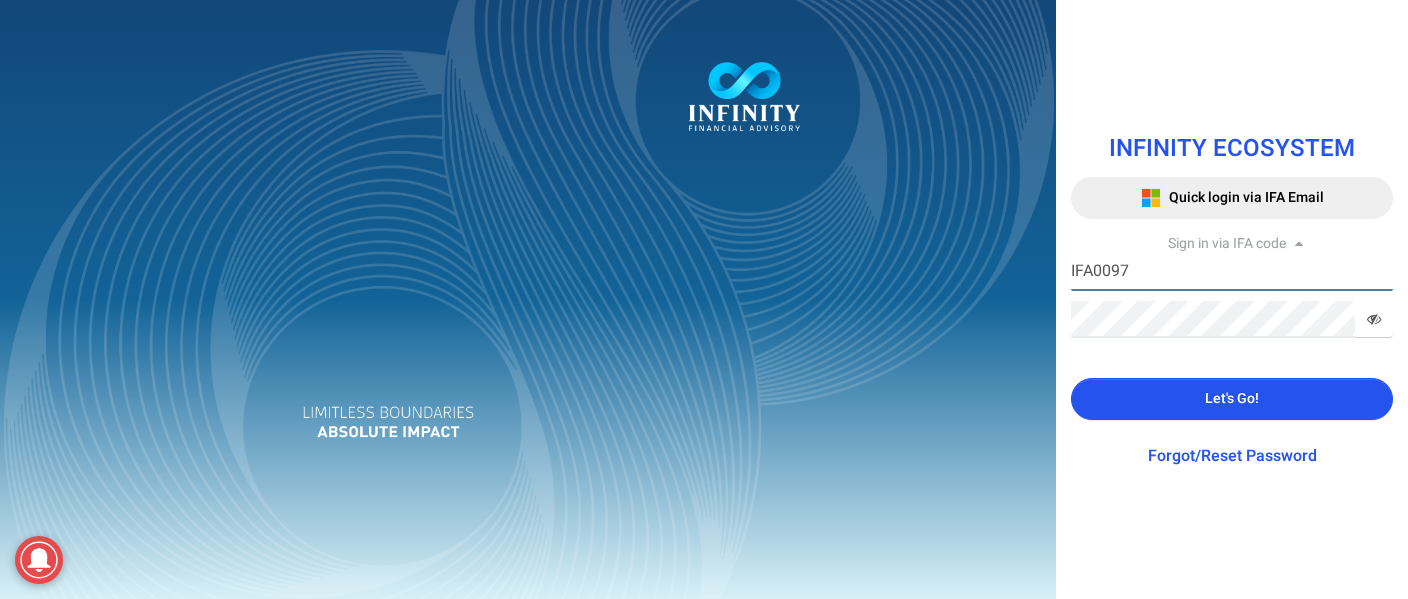 click on "IFA0097" at bounding box center [1232, 272] 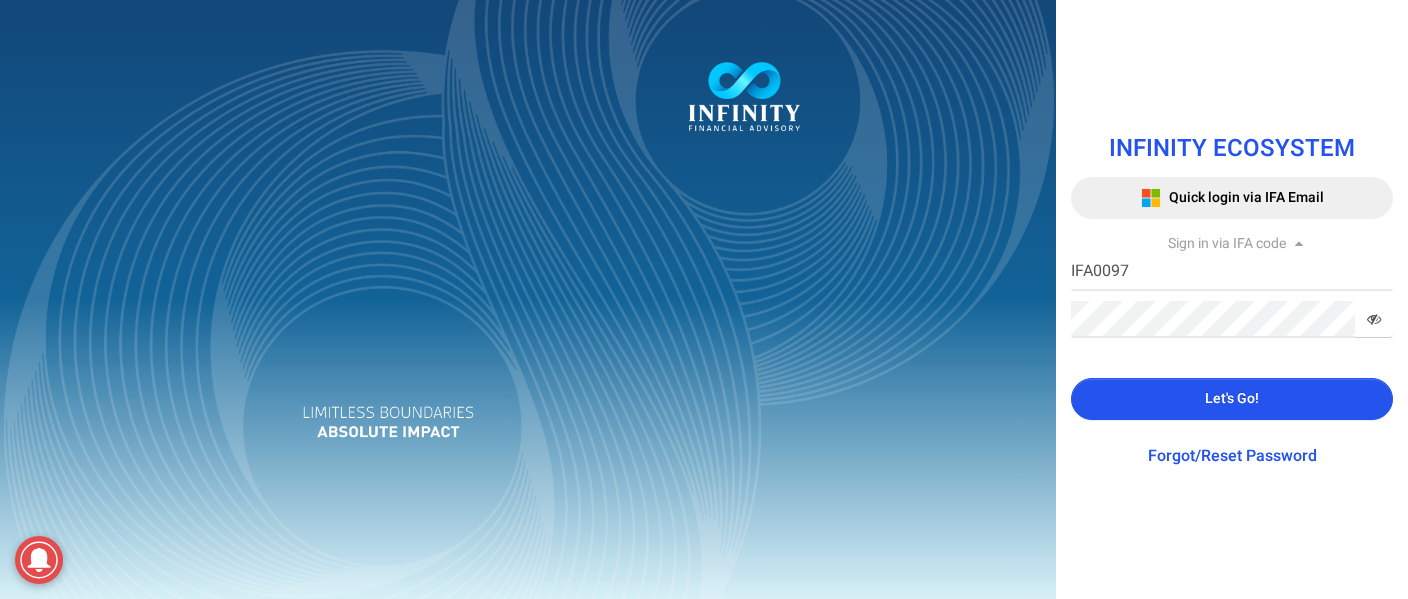 click on "INFINITY ECOSYSTEM
Quick login via IFA Email
Sign in via IFA code
IFA0097
IFA Code Required
Password Required
Your connection is not secure. Please click  here  to login the system with secured connection.
Let's Go!
Forgot/Reset Password
Infinity Financial Advisory. Copyright 2023. All rights reserved." at bounding box center (1232, 299) 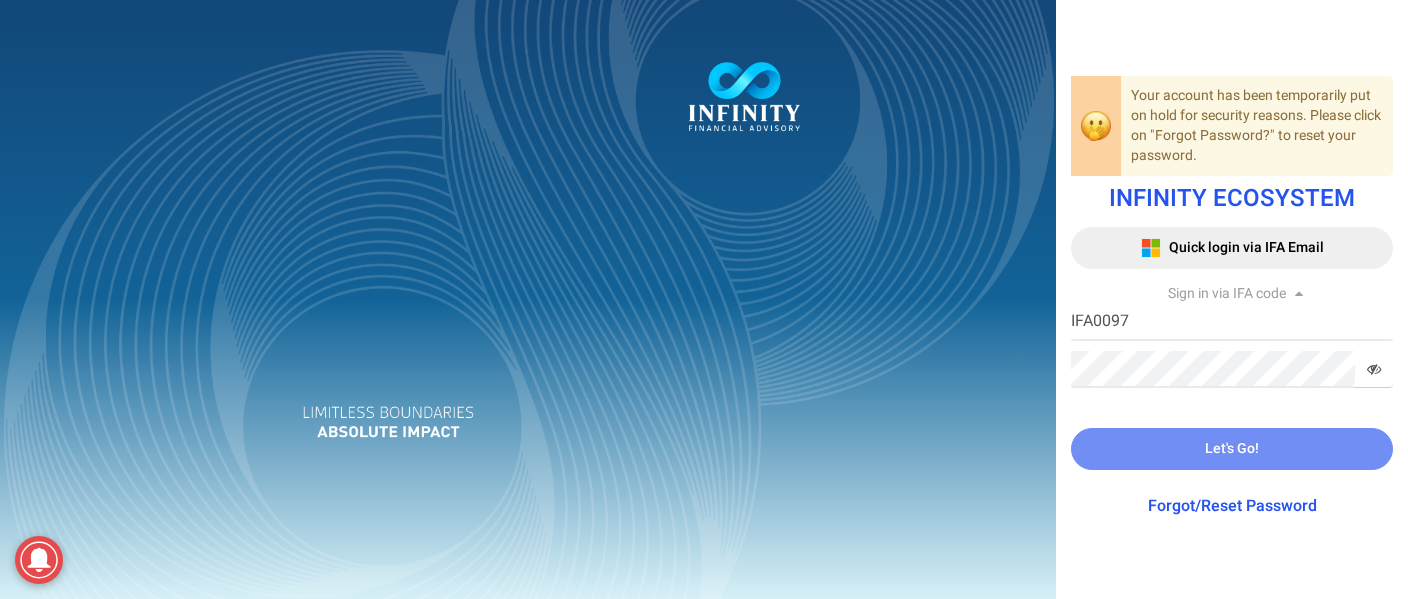 click at bounding box center [1299, 293] 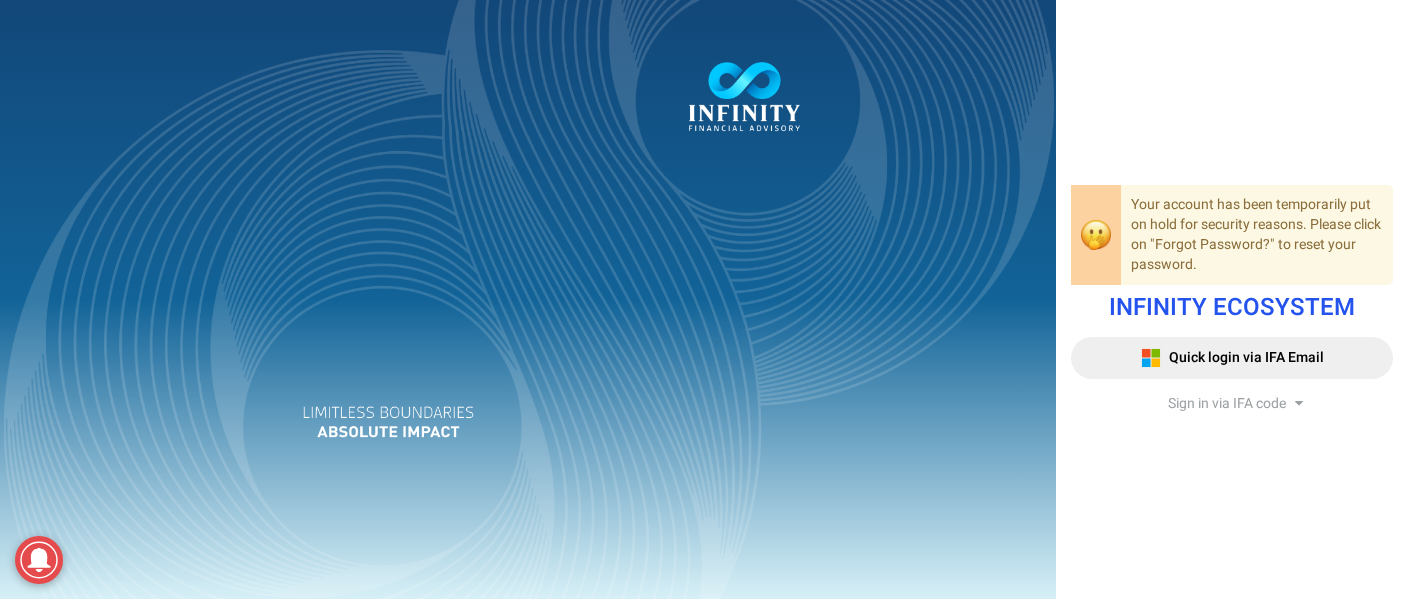 click on "Sign in via IFA code" at bounding box center (1227, 403) 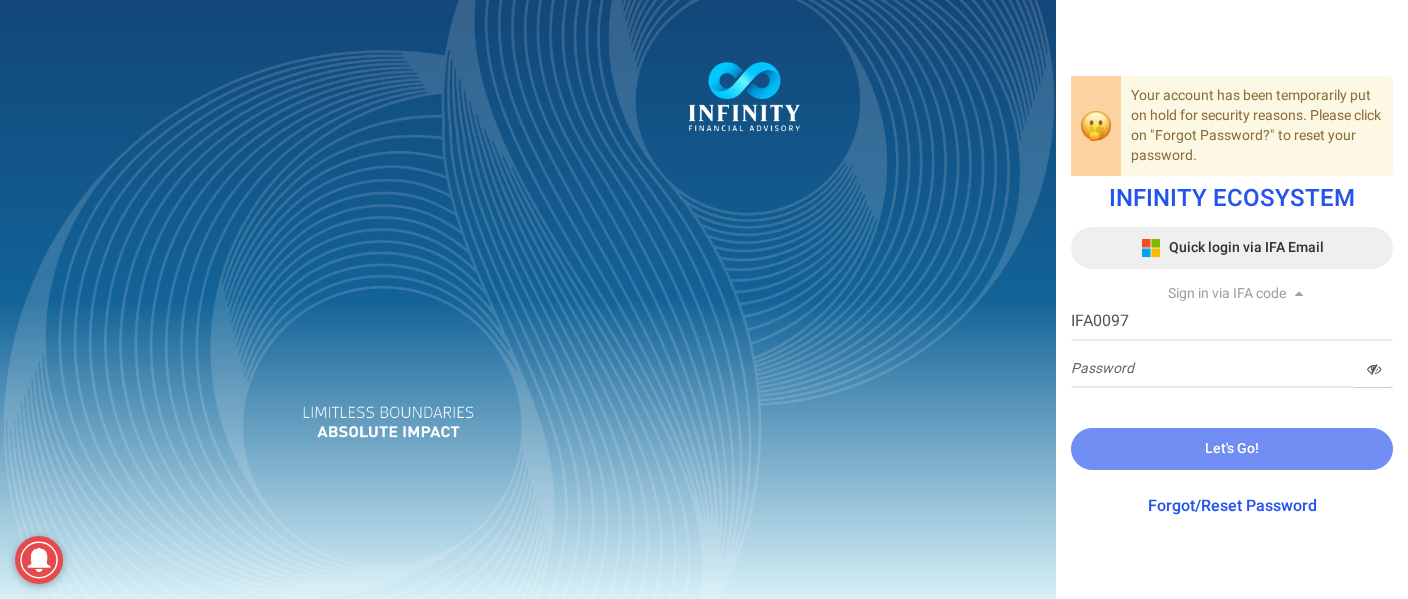 click on "Quick login via IFA Email" at bounding box center [1232, 248] 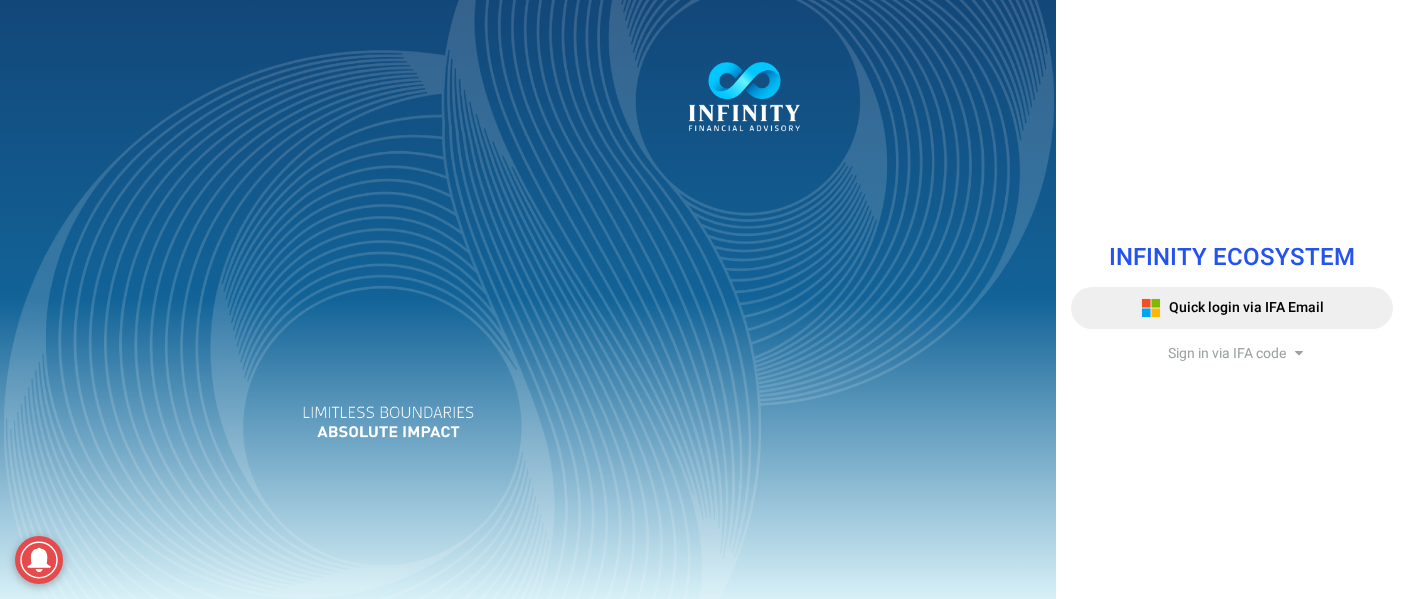 scroll, scrollTop: 0, scrollLeft: 0, axis: both 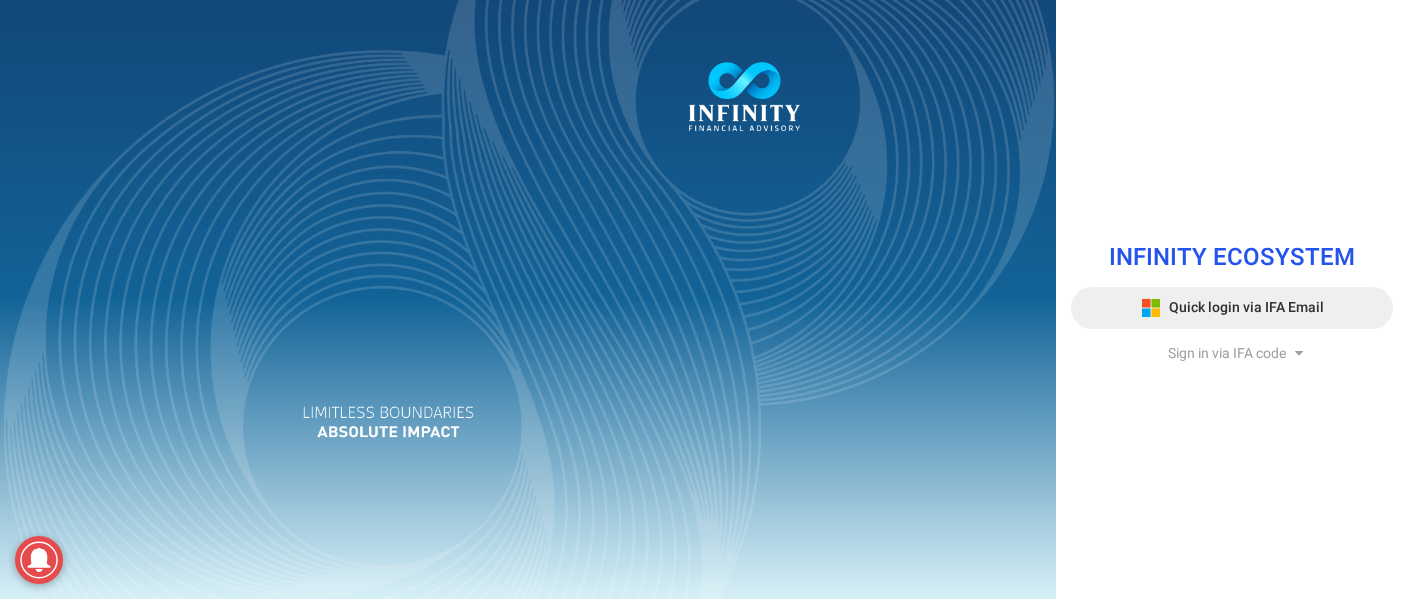 click on "Quick login via IFA Email" at bounding box center (1246, 307) 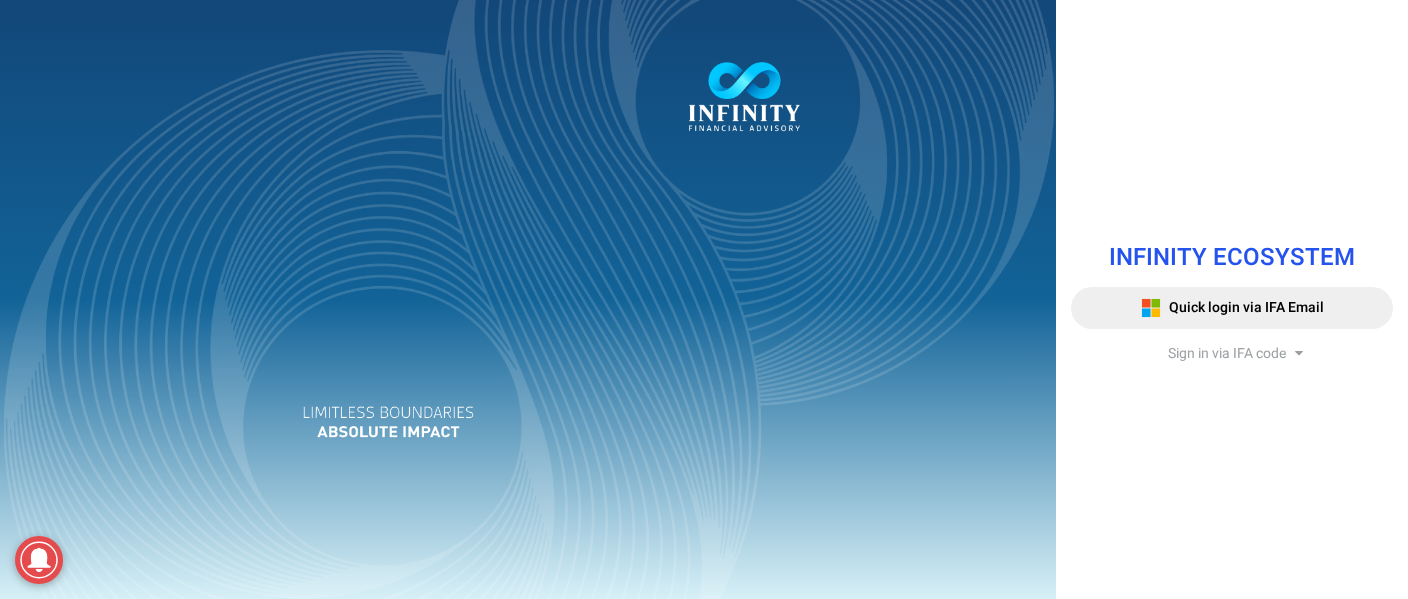 scroll, scrollTop: 0, scrollLeft: 0, axis: both 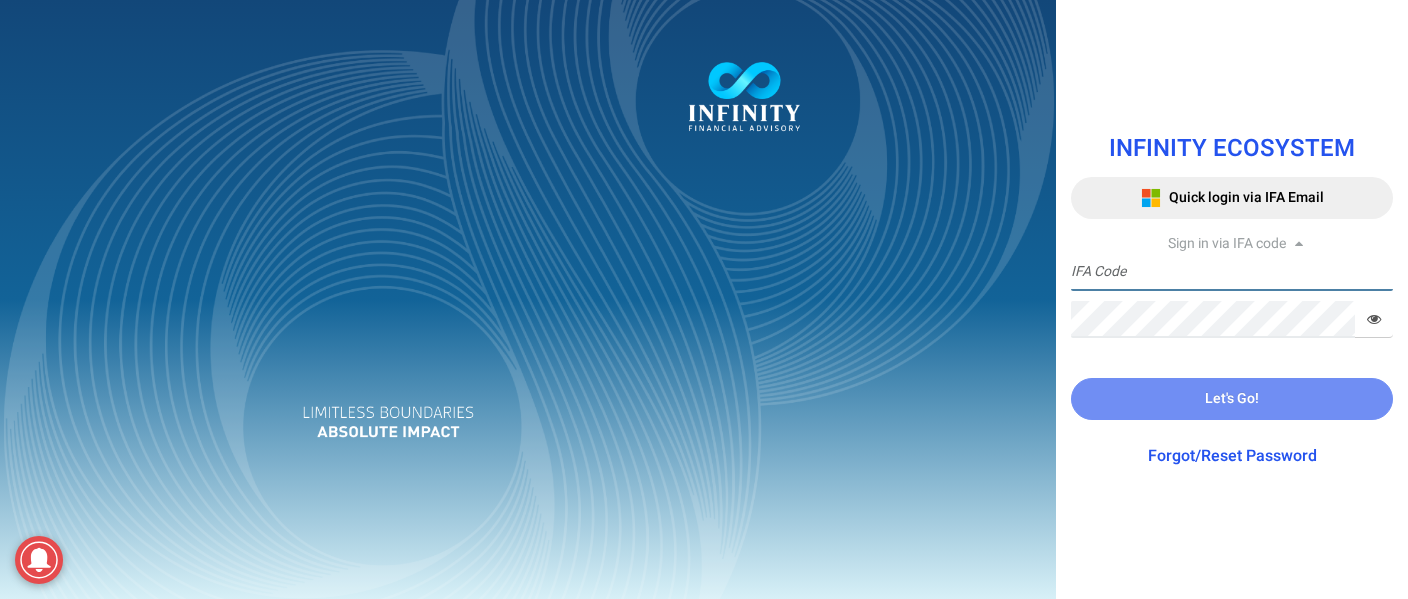 click at bounding box center (1232, 272) 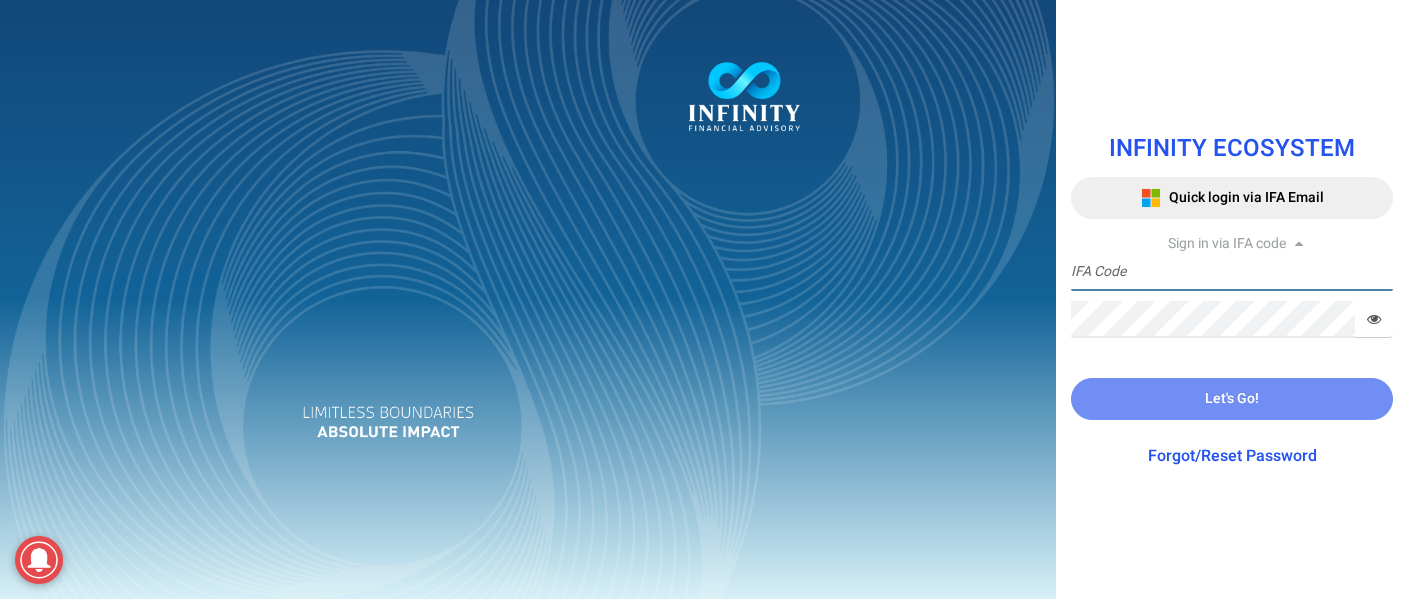 paste on "IFA0097" 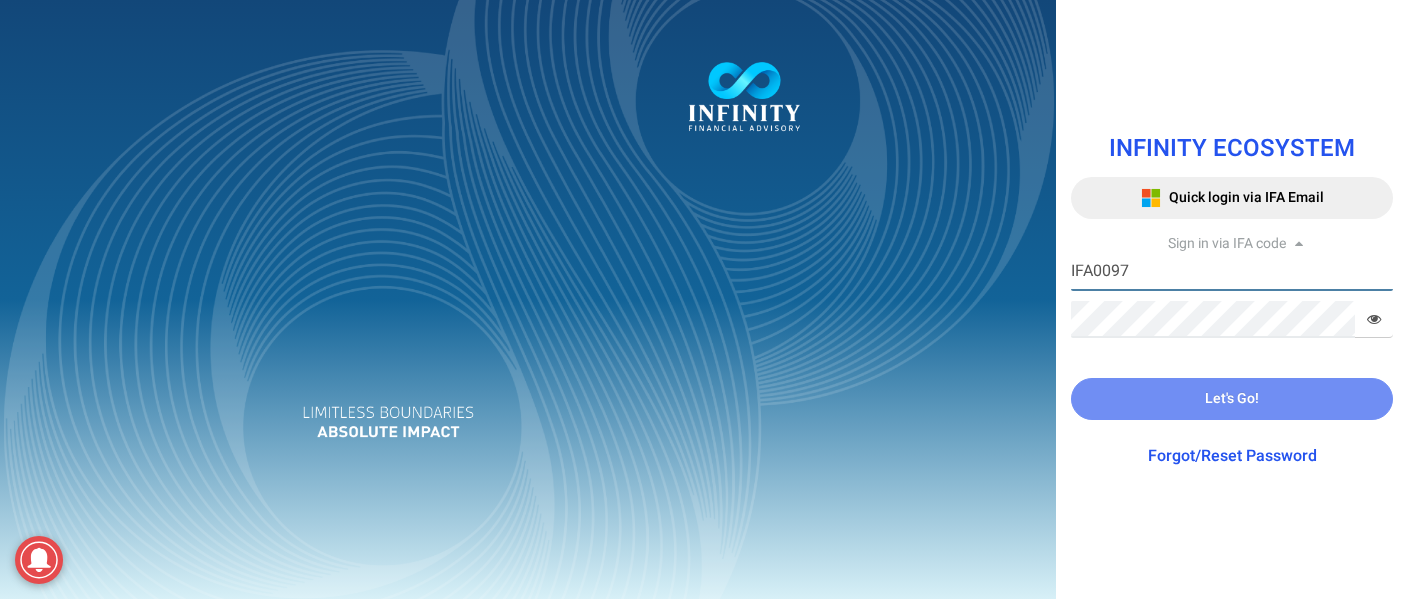 type on "IFA0097" 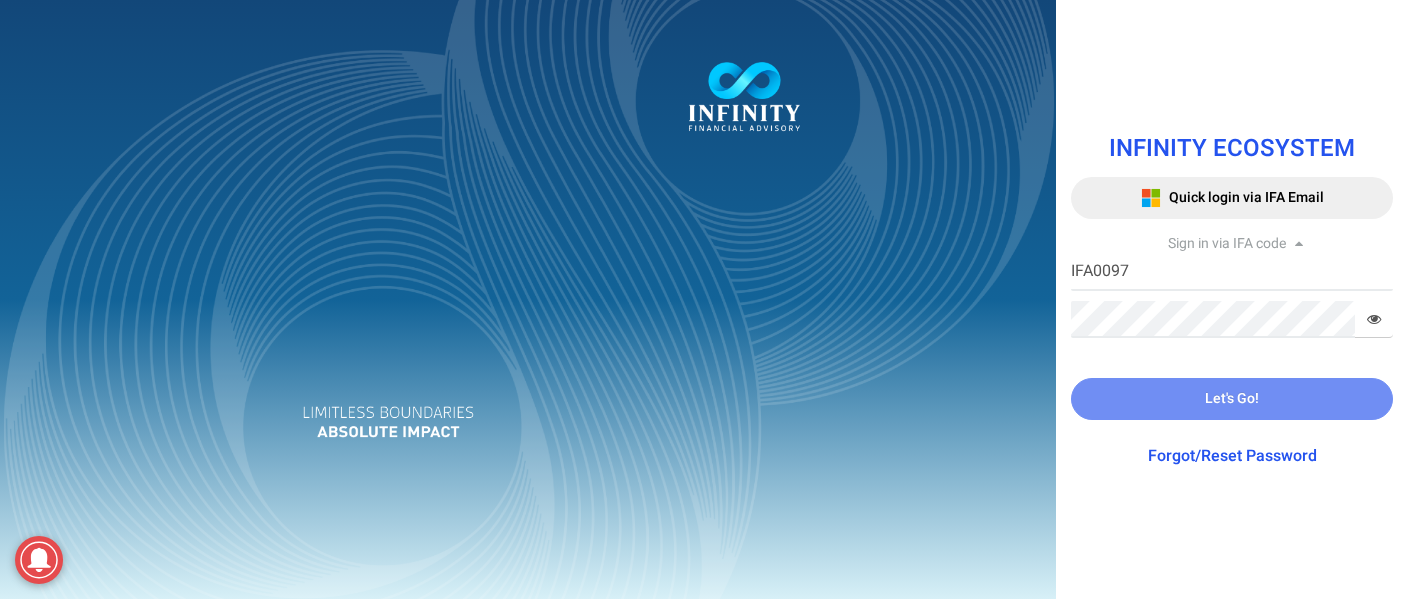 click on "Forgot/Reset Password" at bounding box center (1232, 456) 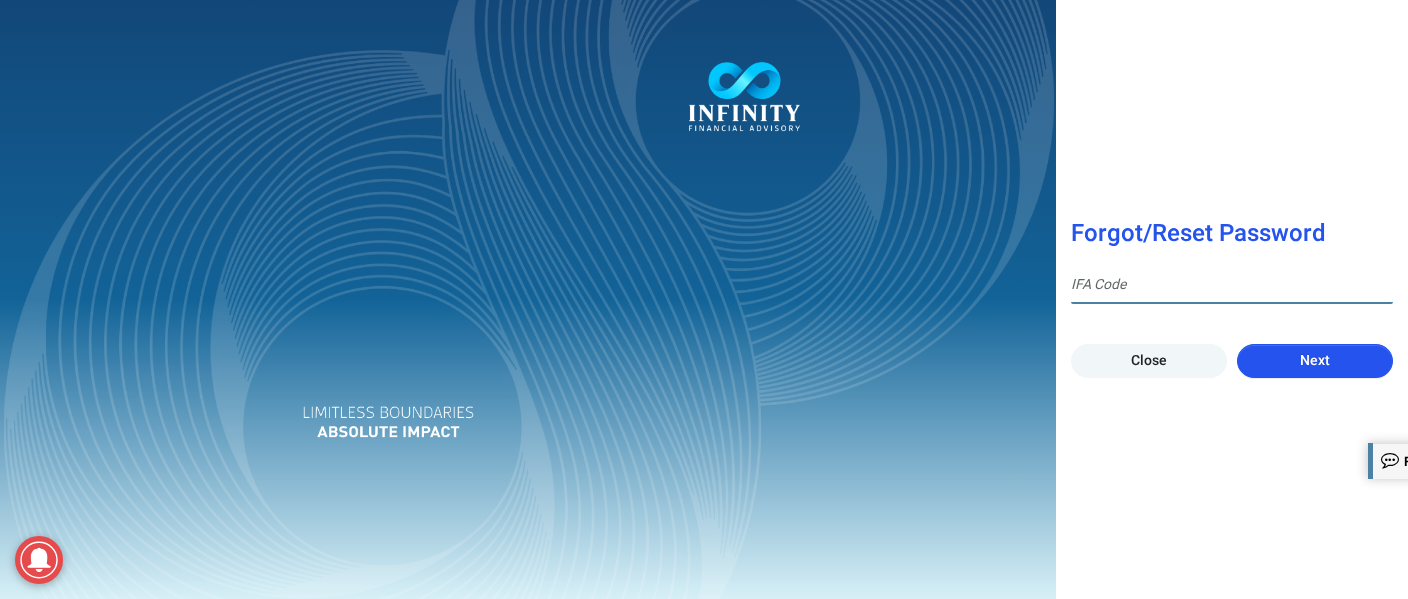 click at bounding box center [1232, 285] 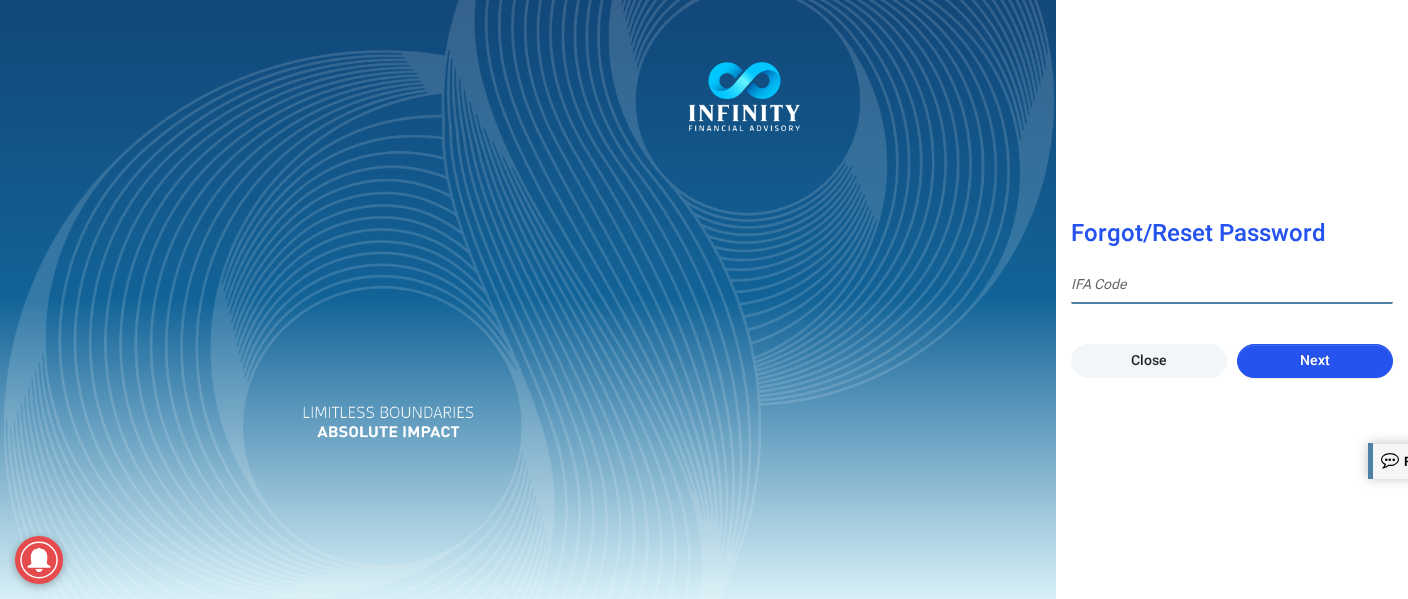 paste on "IFA0097" 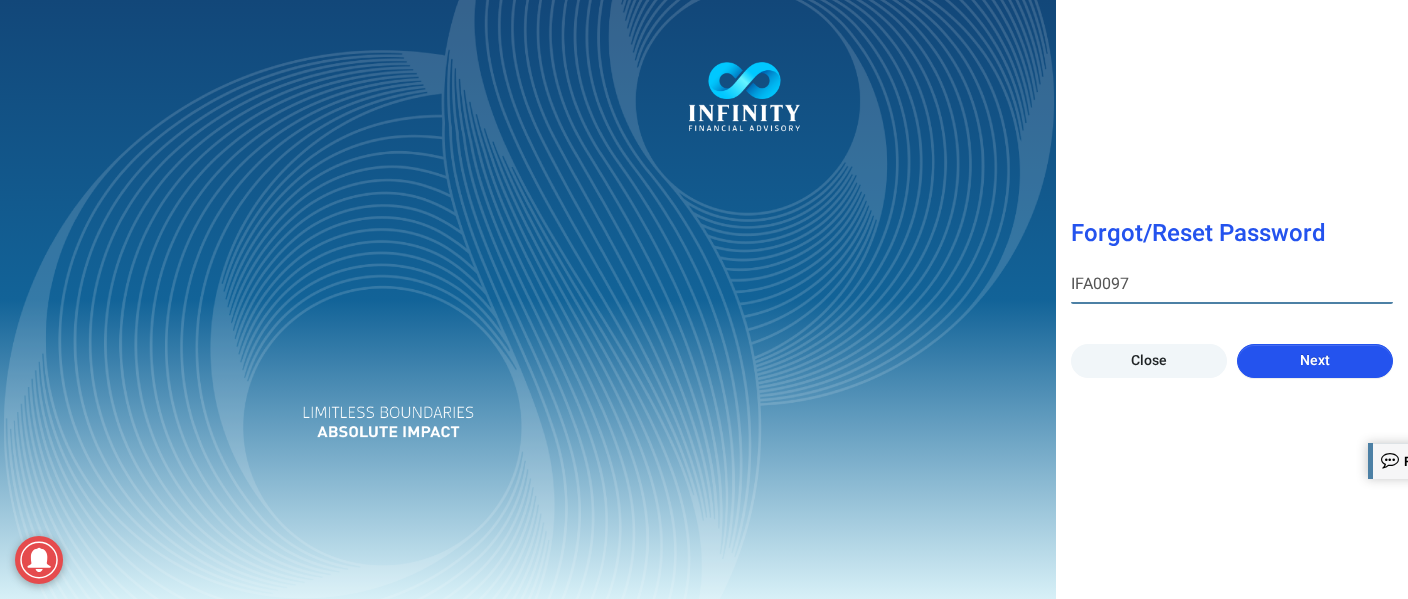 type on "IFA0097" 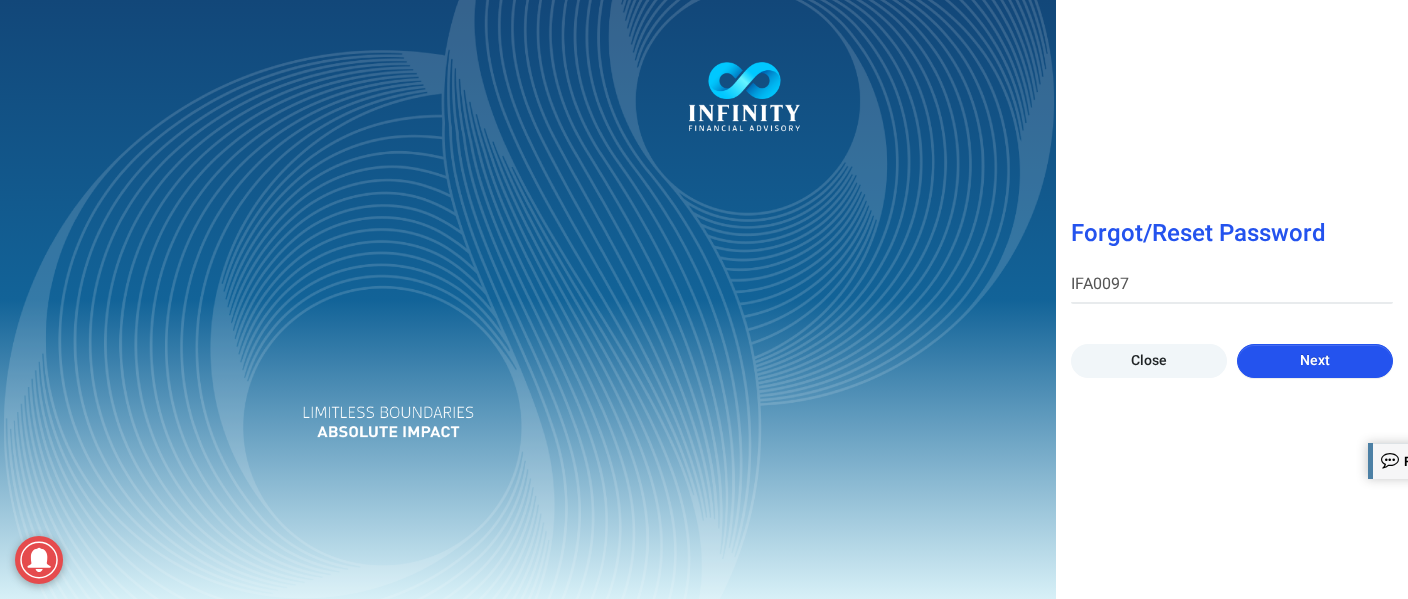 click on "Next" at bounding box center [1315, 361] 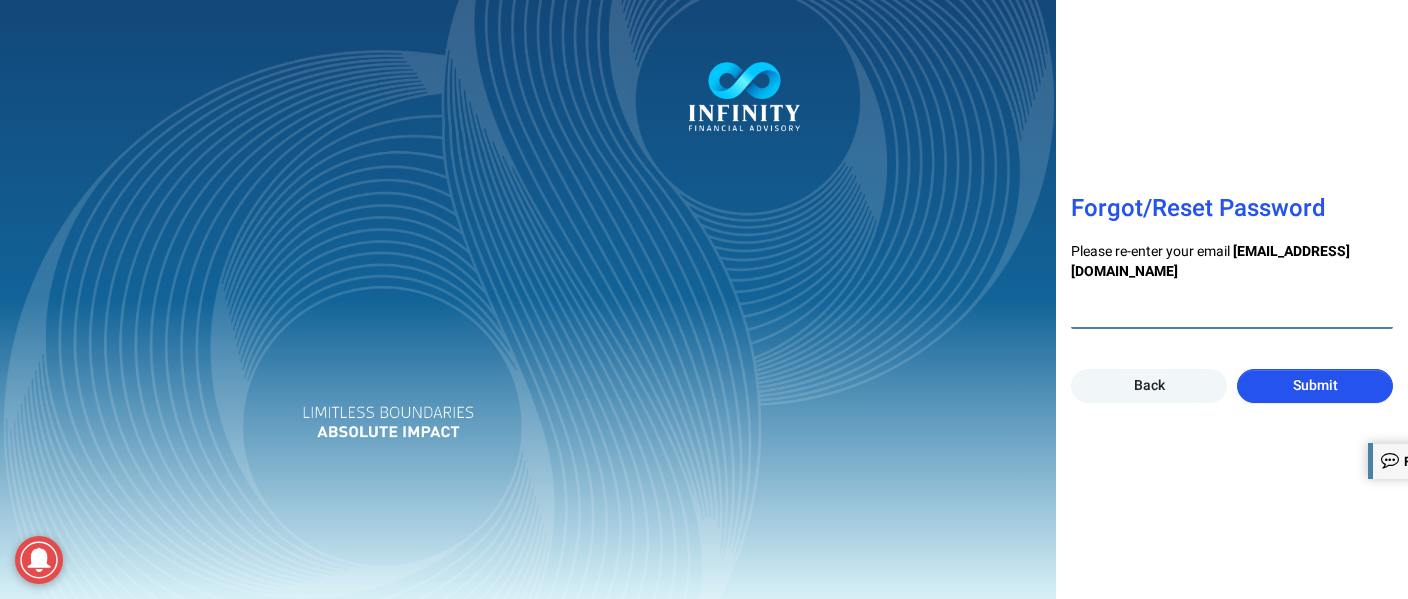 click at bounding box center [1232, 310] 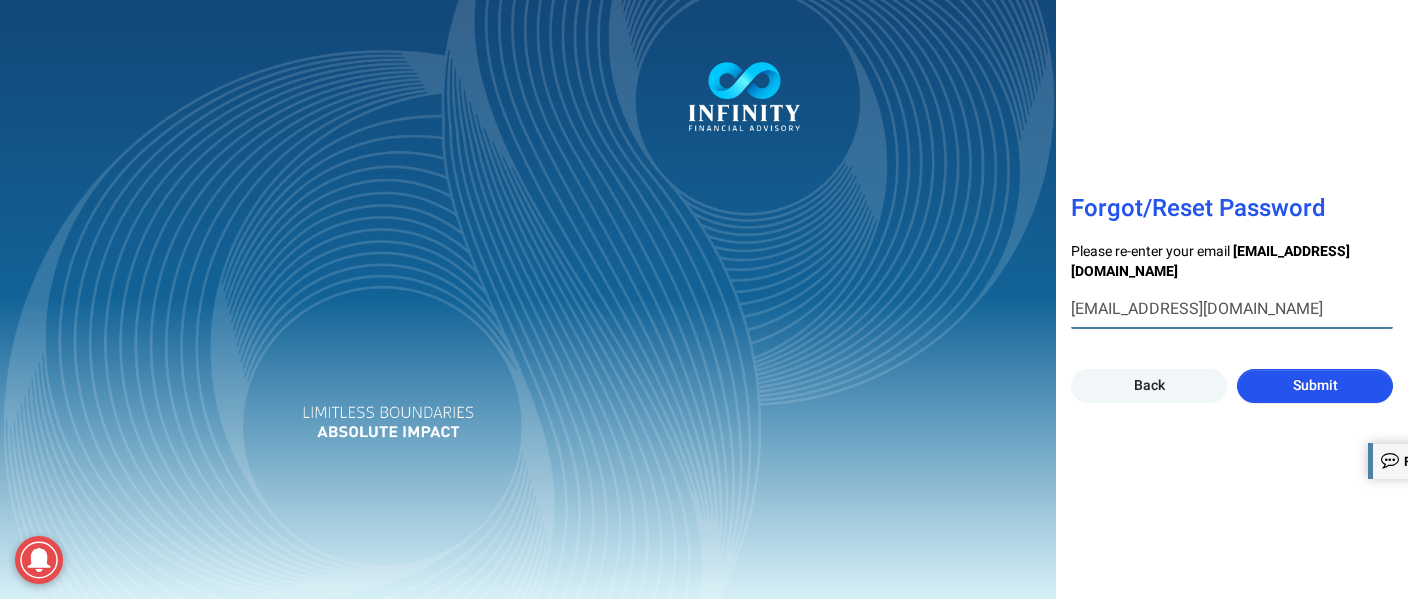 type on "sydney.chong@infinityfa.com.sg" 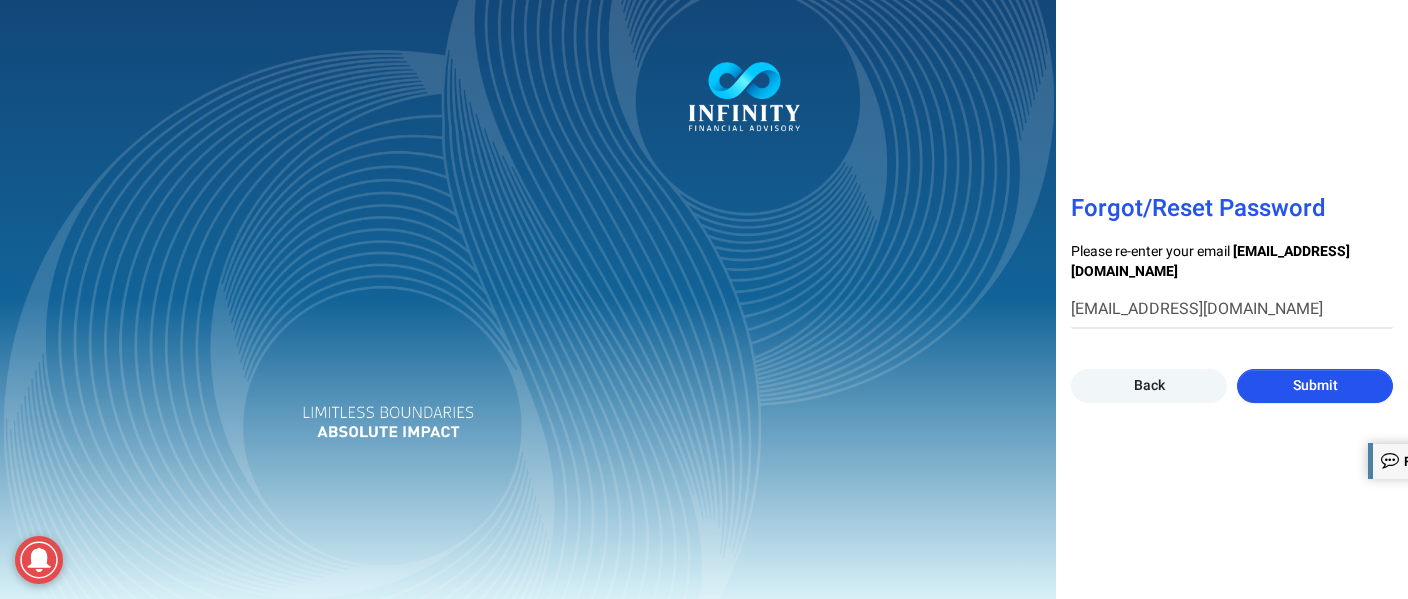 click on "Submit" at bounding box center (1315, 385) 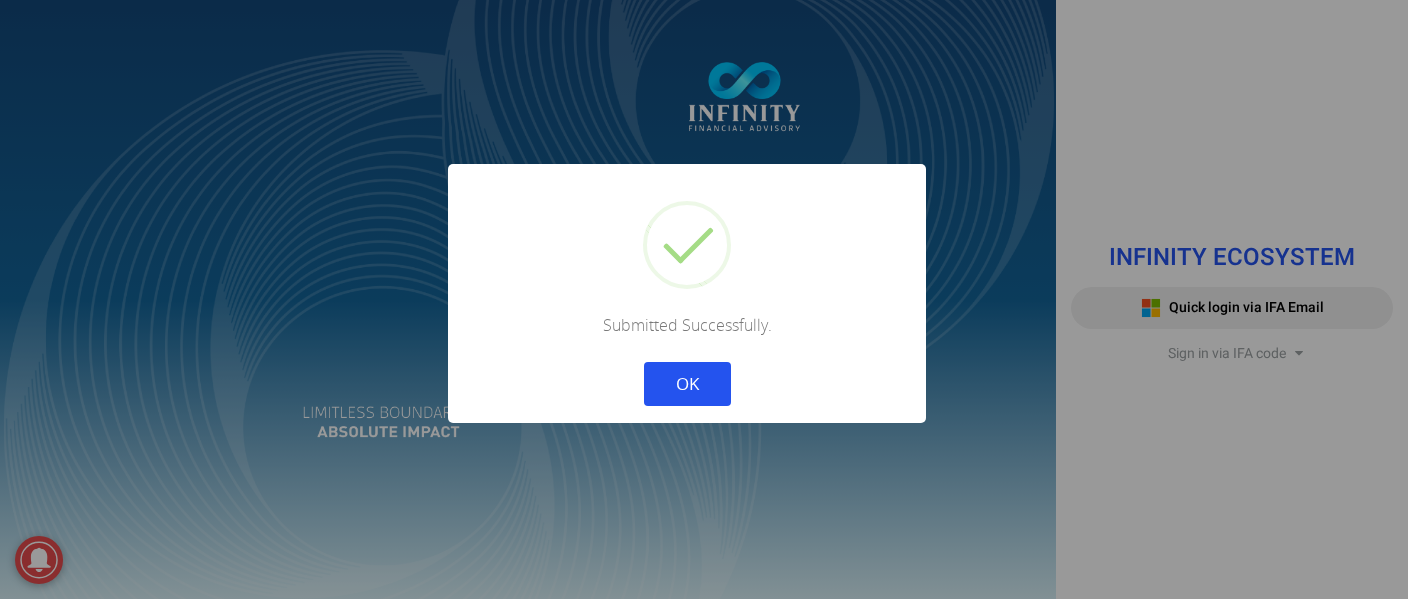 click on "OK" at bounding box center [687, 384] 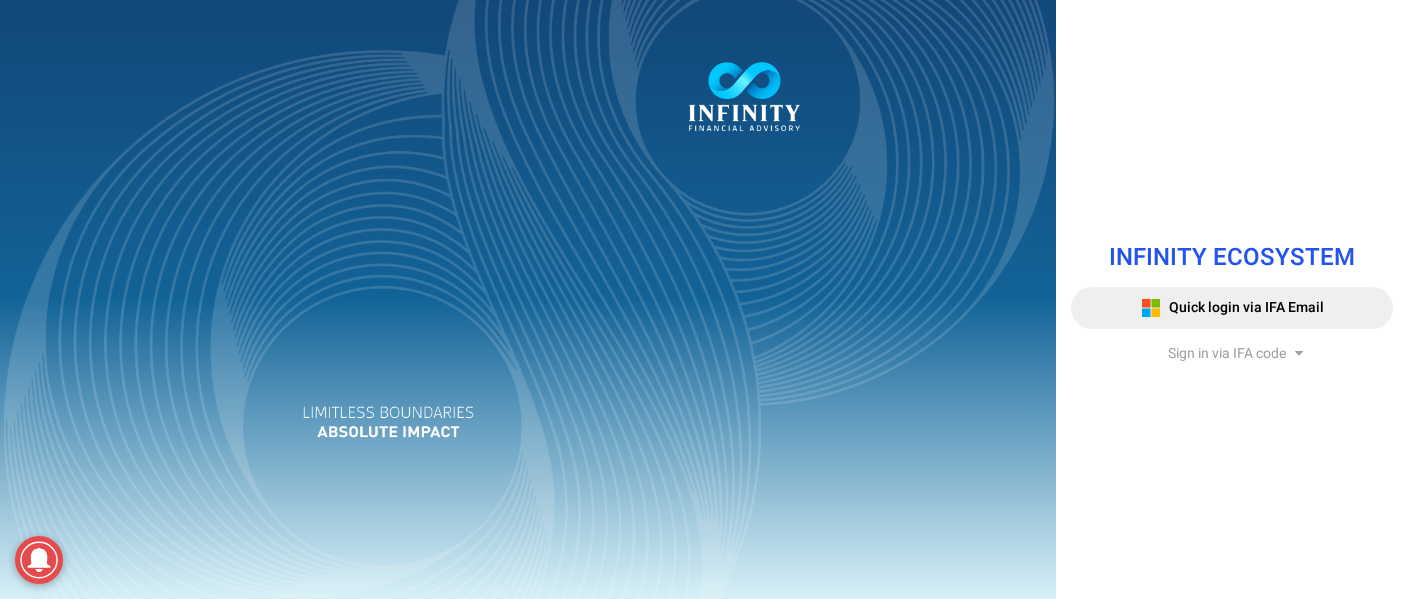 click on "Sign in via IFA code" at bounding box center (1227, 353) 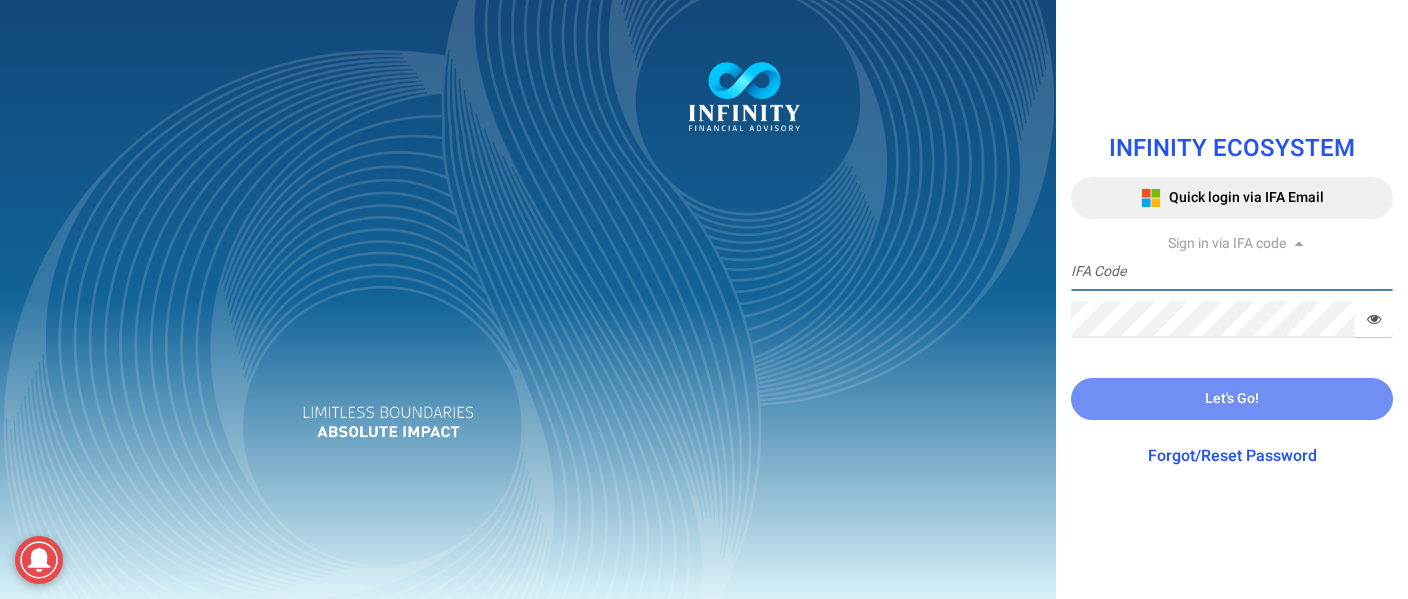 click at bounding box center [1232, 272] 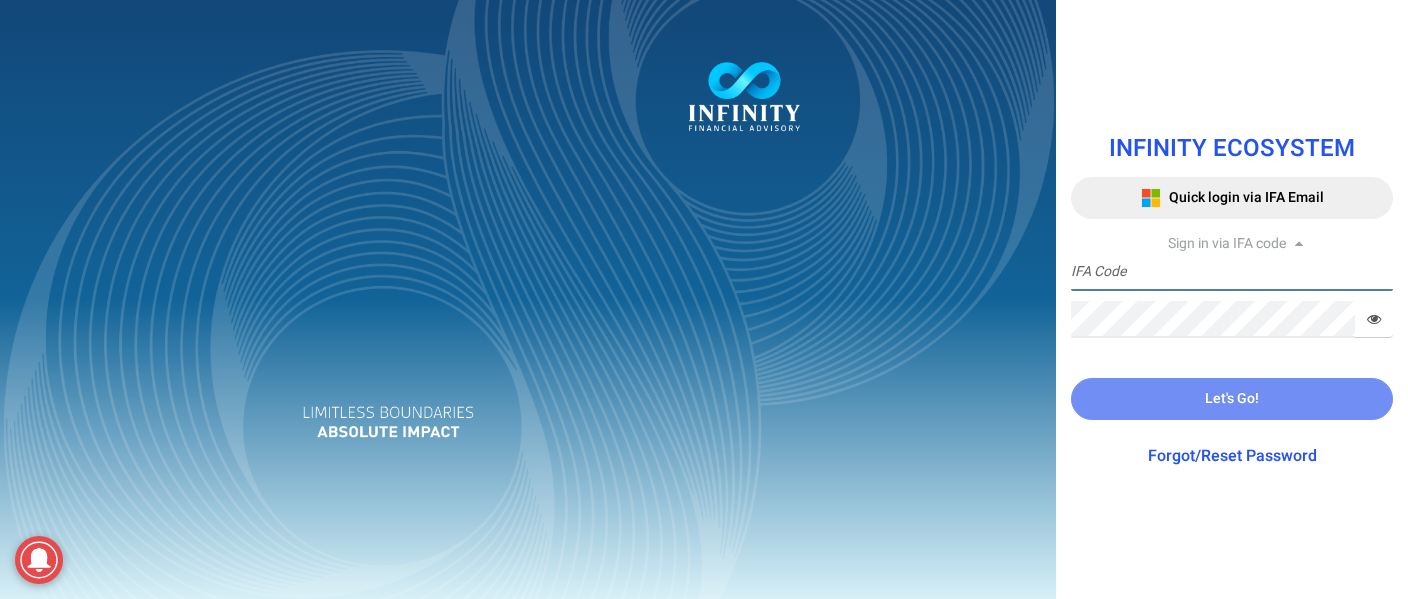 paste on "IFA0097" 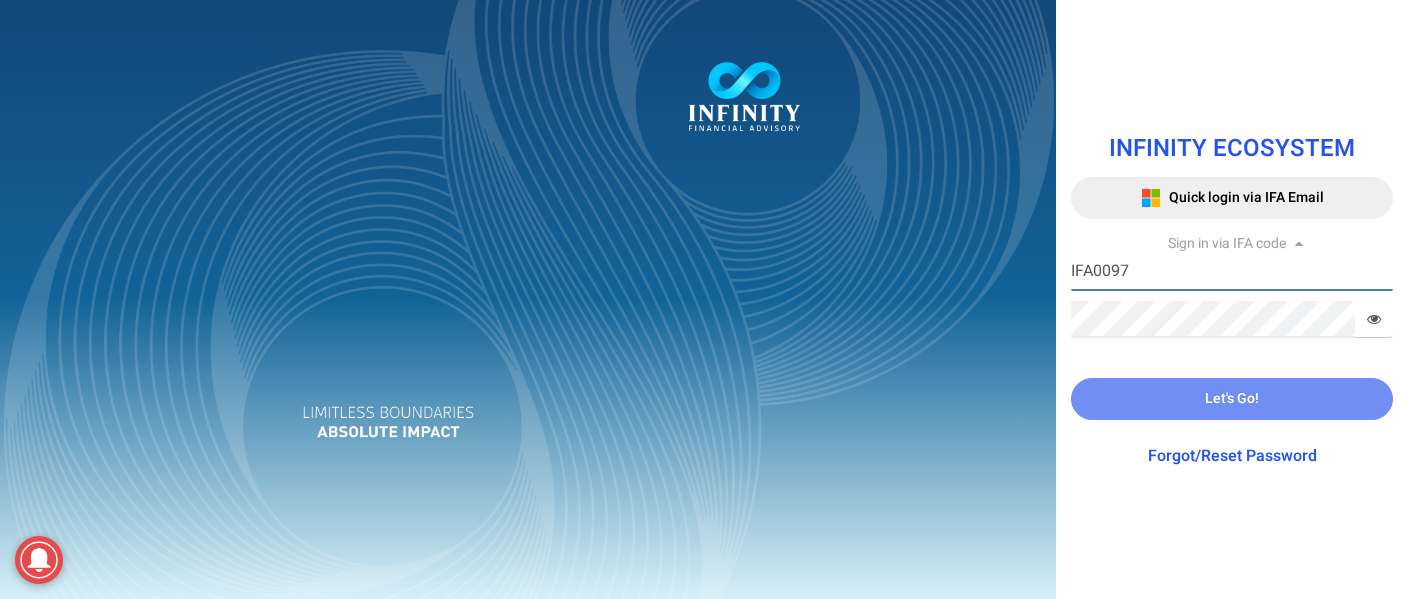 type on "IFA0097" 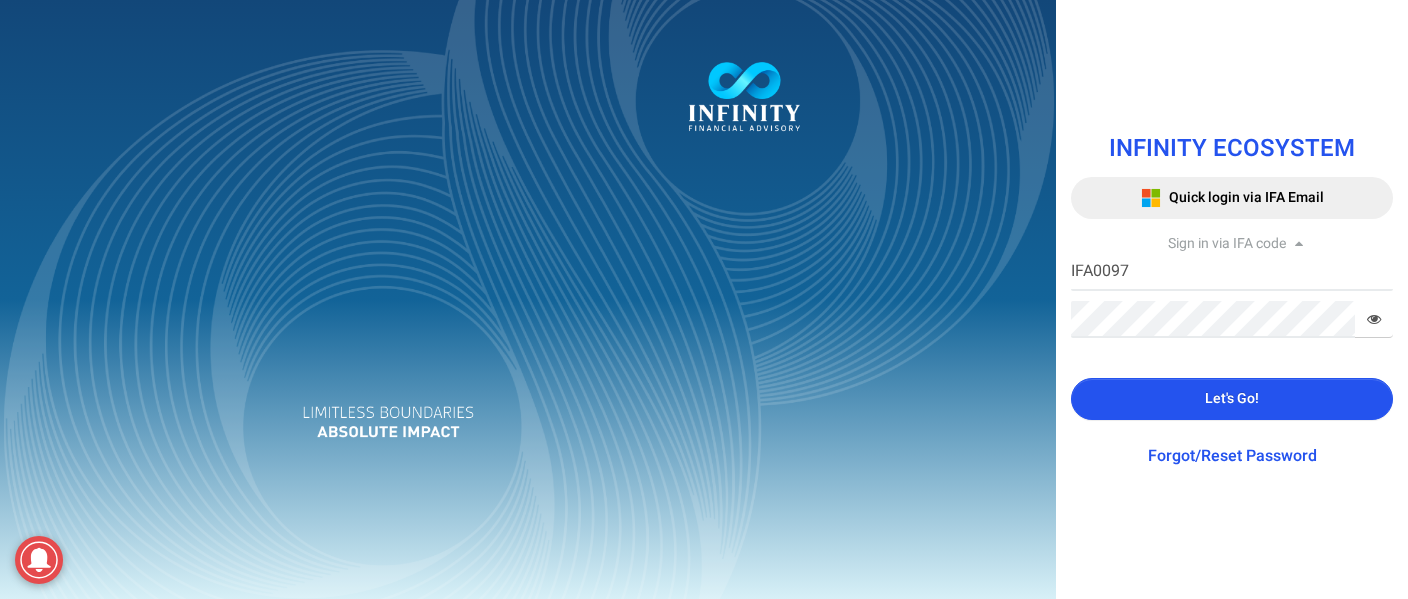 click on "Let's Go!" at bounding box center [1232, 399] 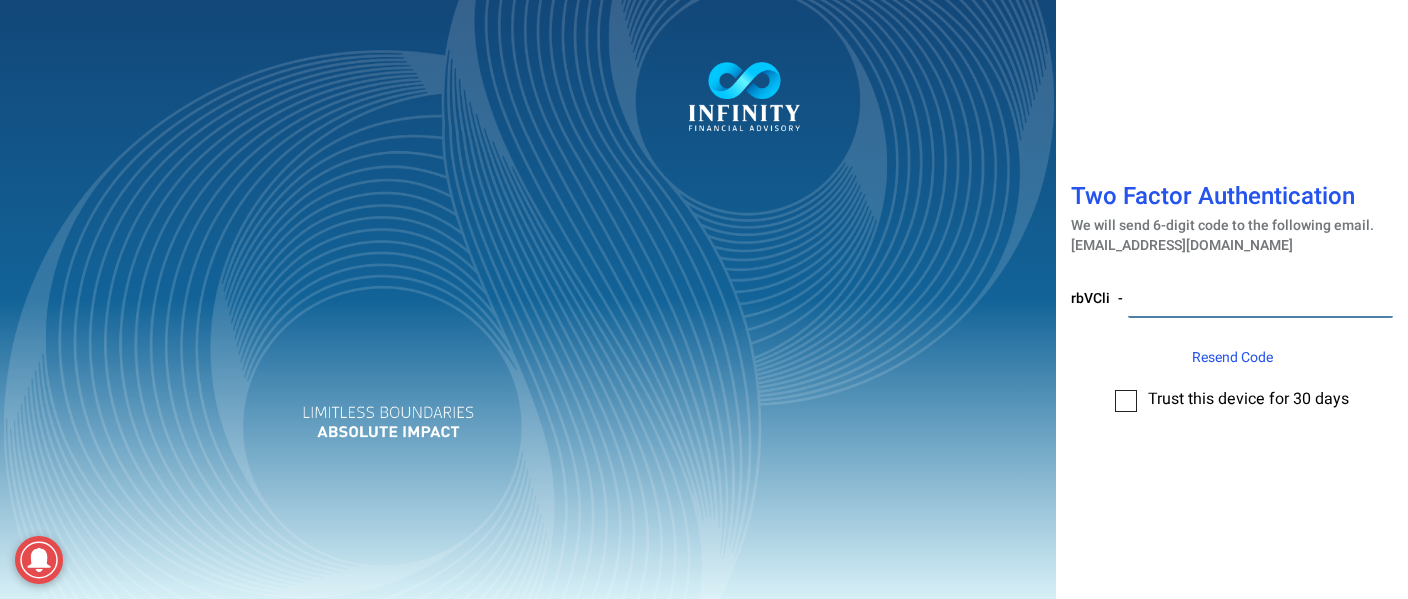 click at bounding box center [1260, 299] 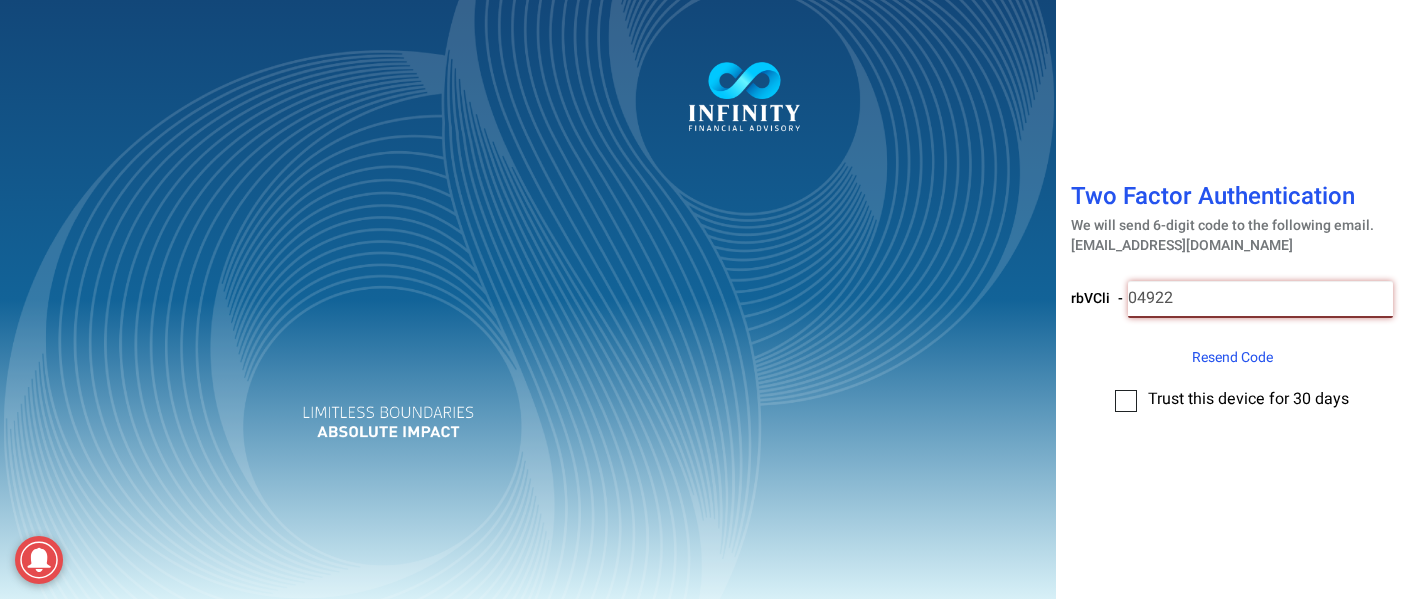 type on "049226" 